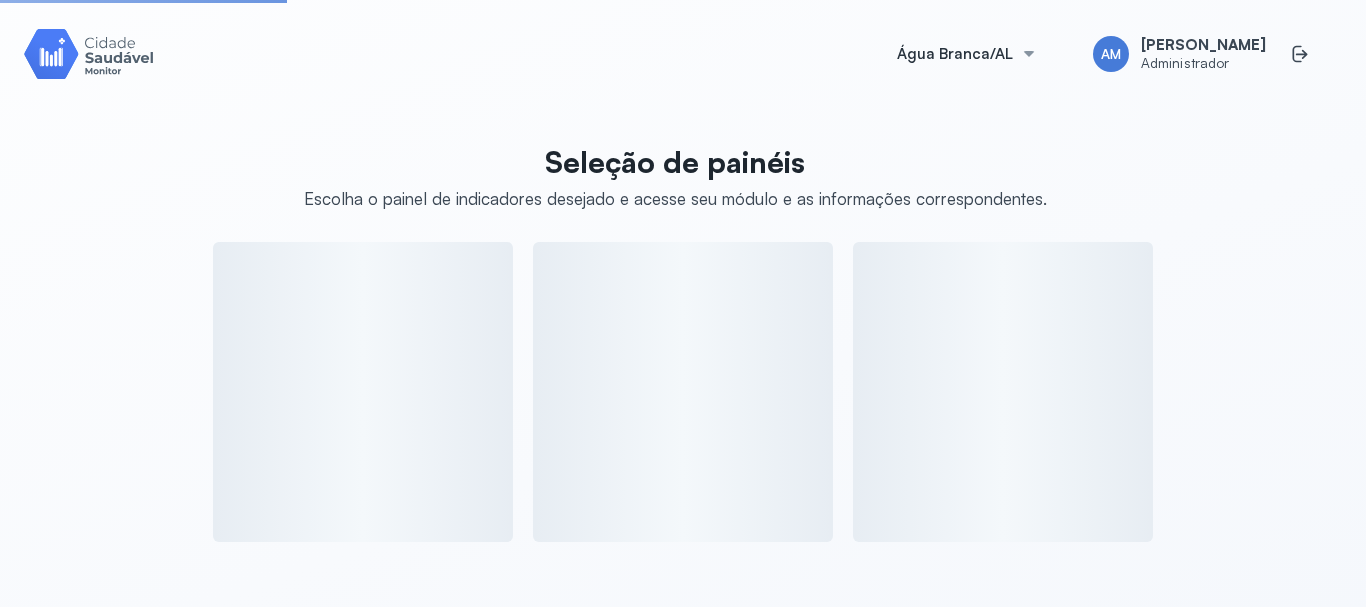 scroll, scrollTop: 0, scrollLeft: 0, axis: both 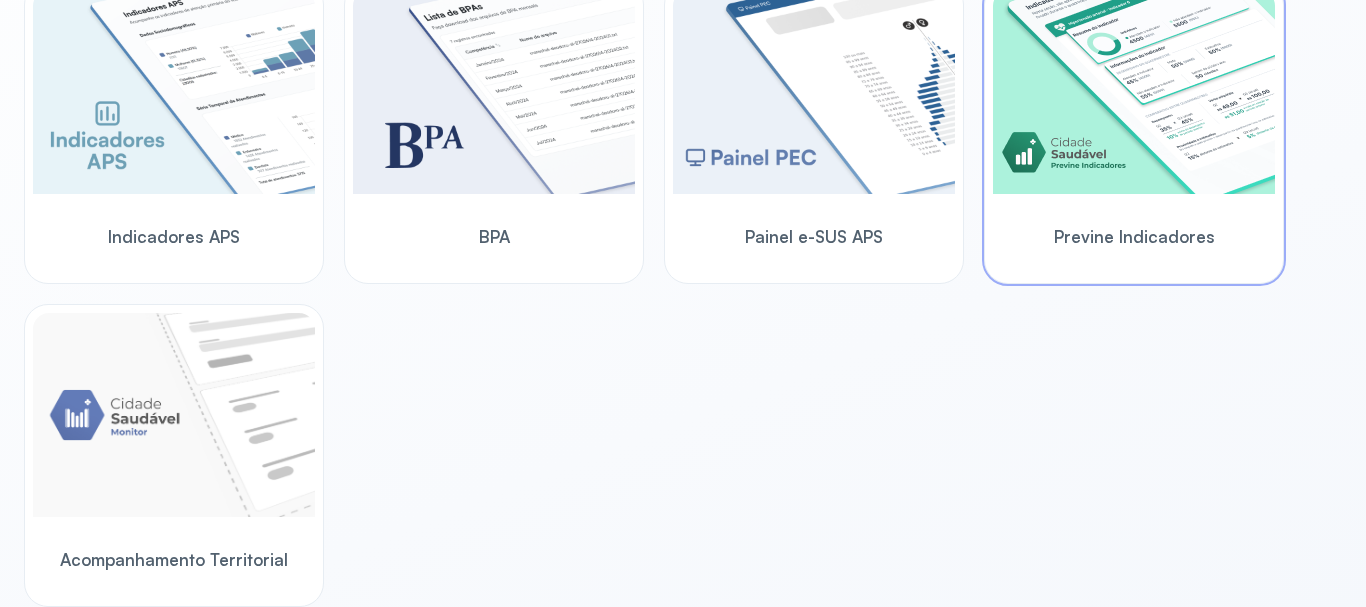 click at bounding box center [1134, 92] 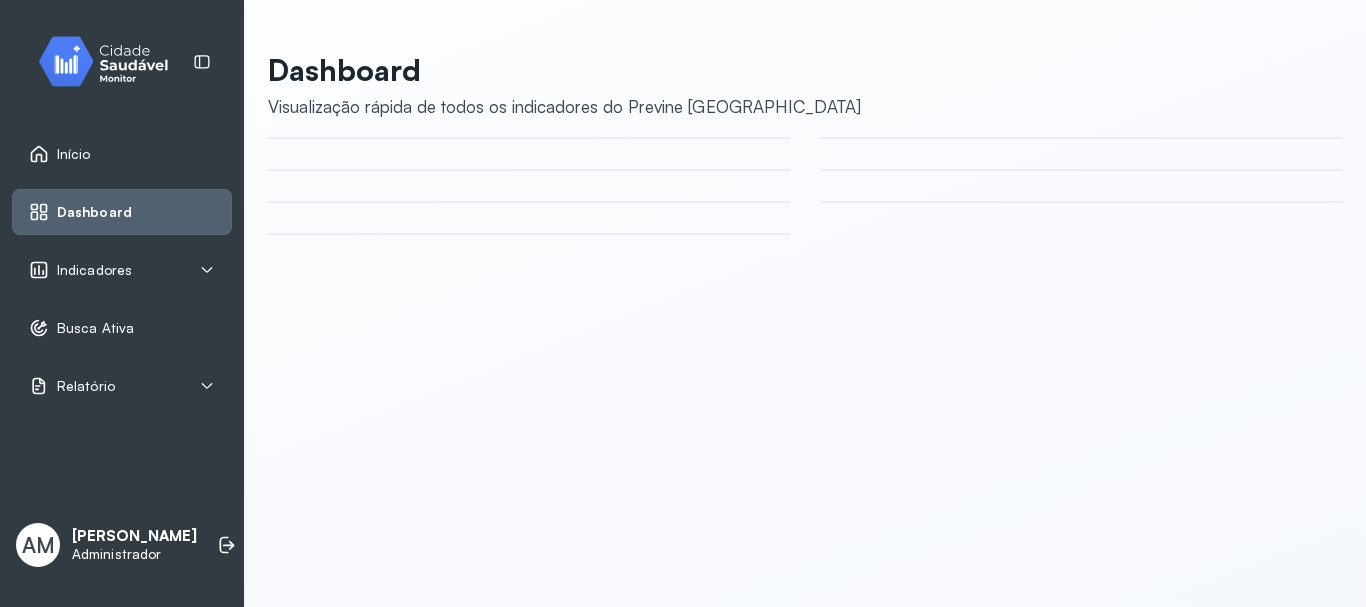 scroll, scrollTop: 0, scrollLeft: 0, axis: both 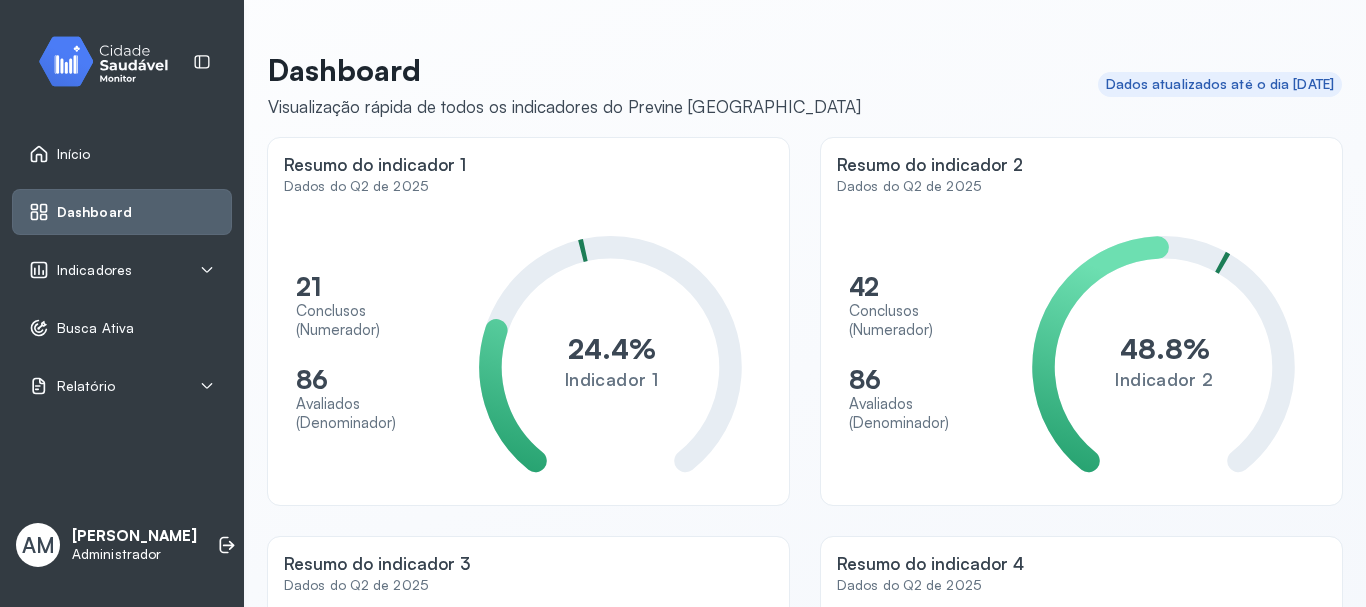 click on "Início" at bounding box center (122, 154) 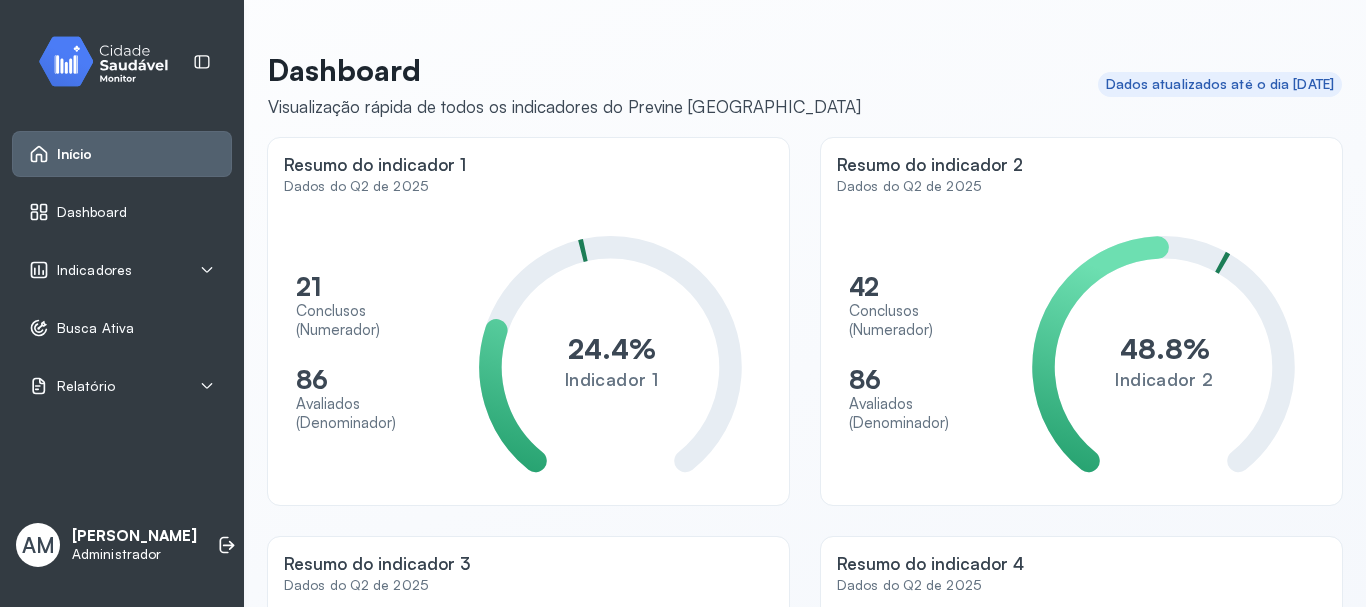 click on "Início" at bounding box center (122, 154) 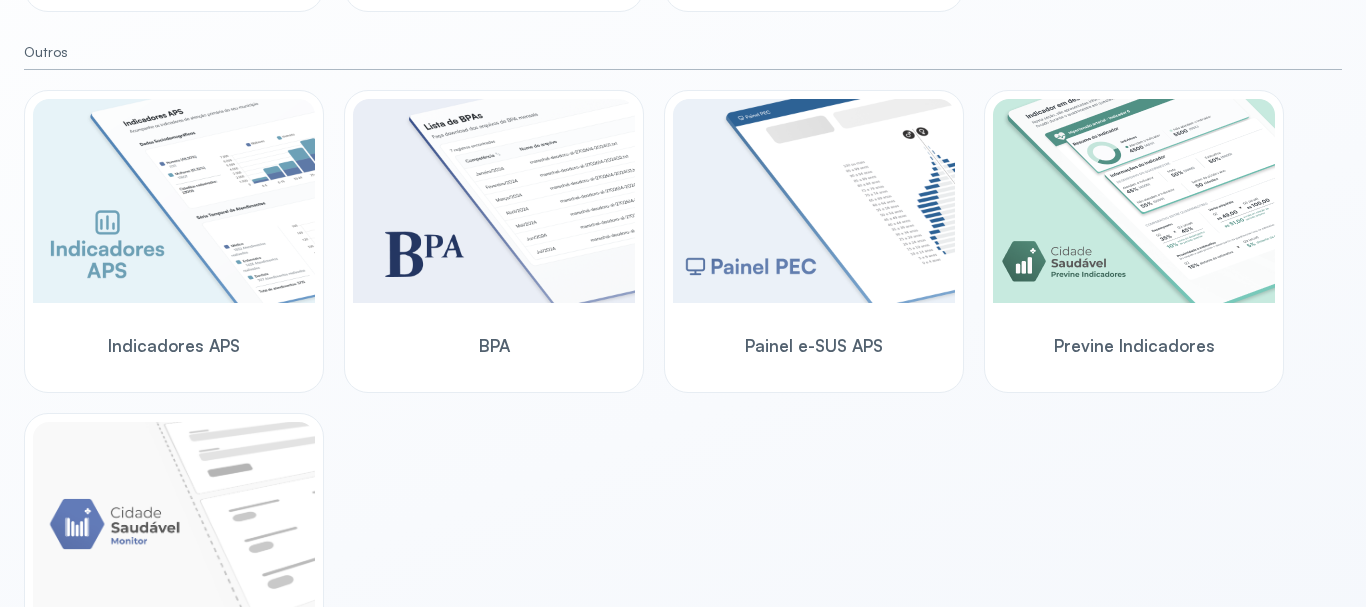 scroll, scrollTop: 687, scrollLeft: 0, axis: vertical 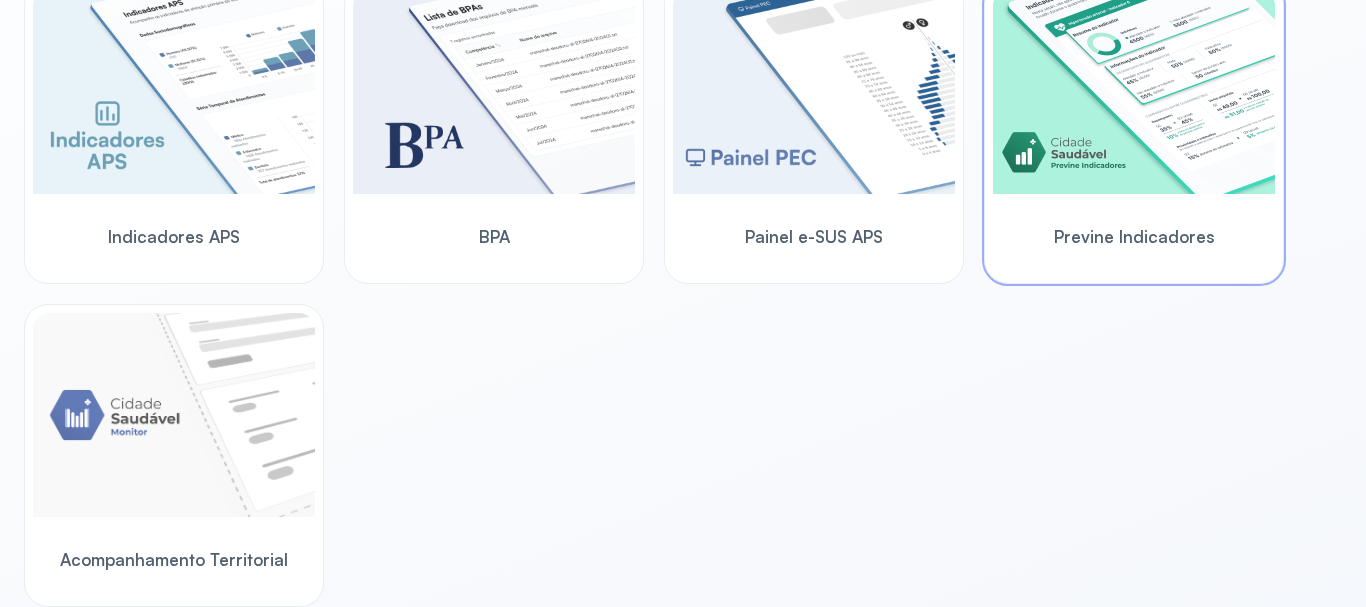 click at bounding box center [1134, 92] 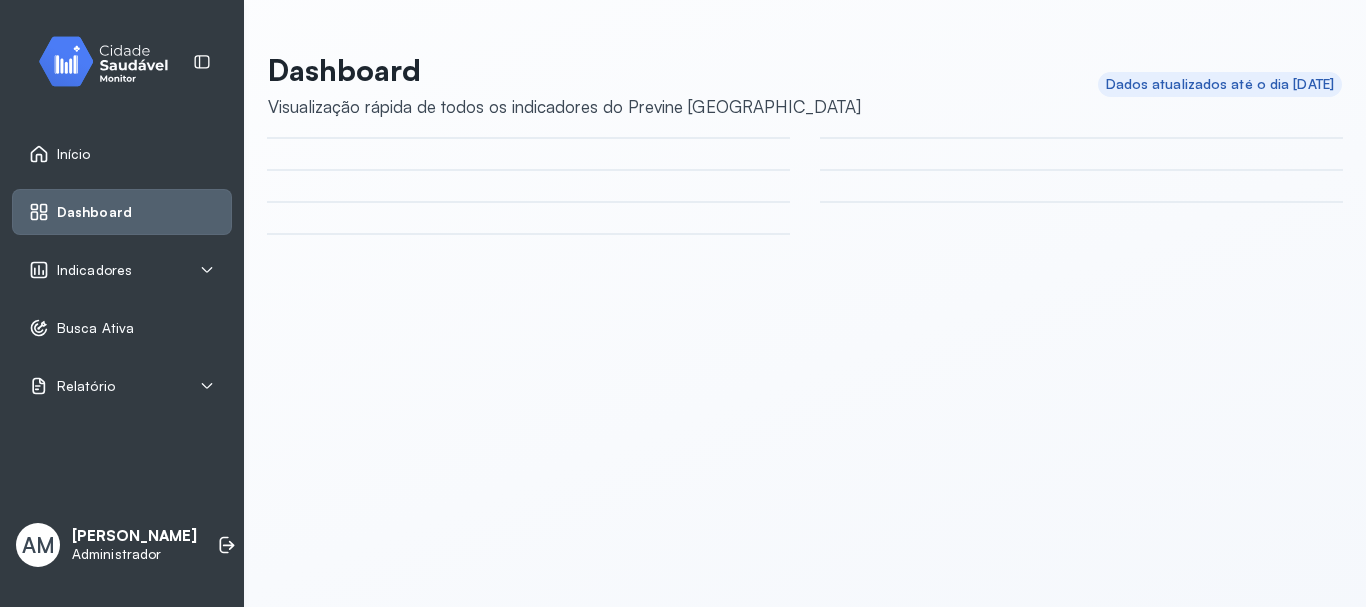scroll, scrollTop: 0, scrollLeft: 0, axis: both 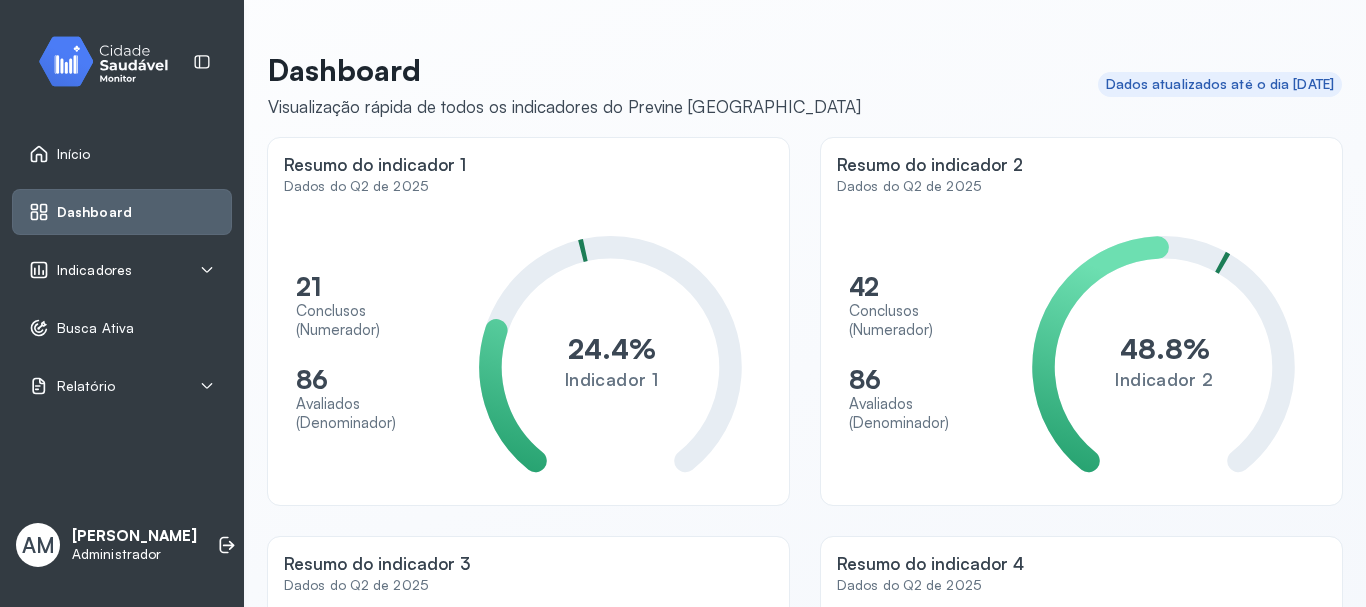 click on "Indicadores" at bounding box center [122, 270] 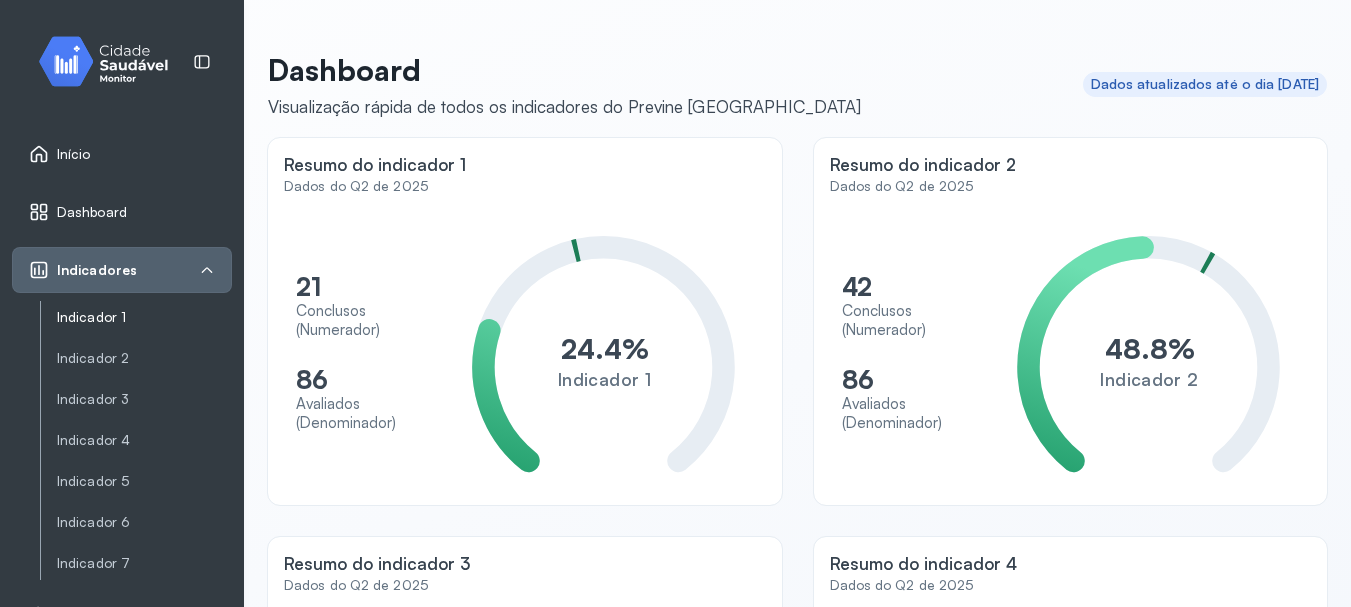click on "Indicador 1 Indicador 2 Indicador 3 Indicador 4 Indicador 5 Indicador 6 Indicador 7" at bounding box center [136, 440] 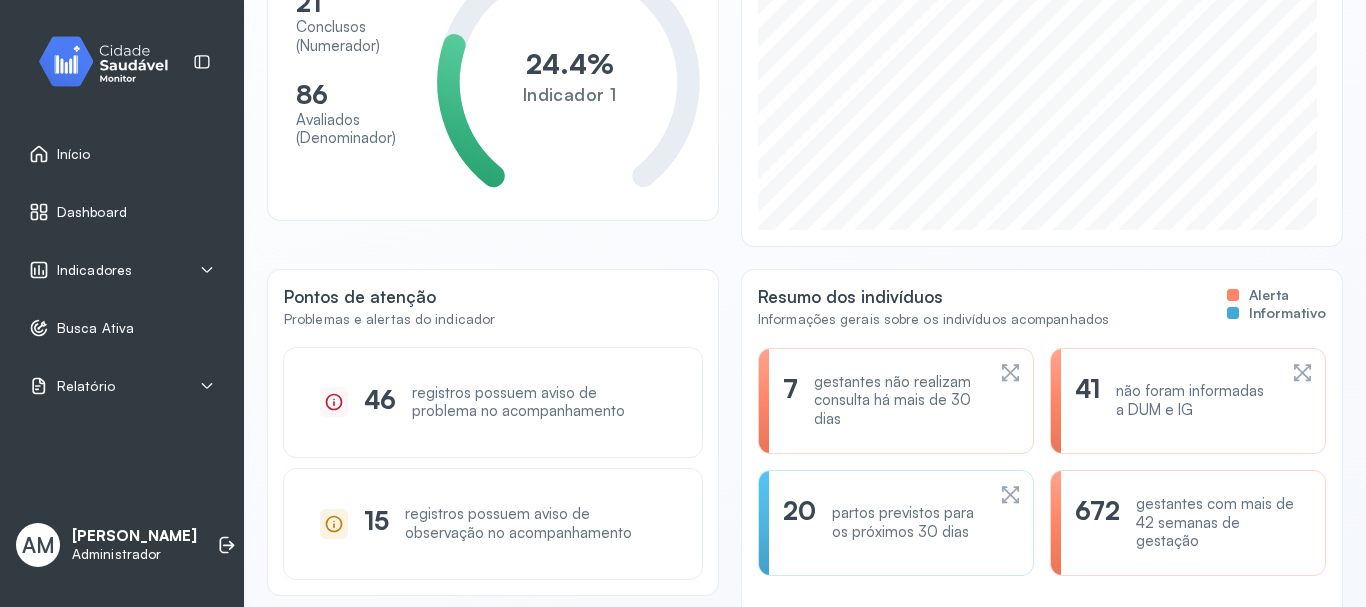 scroll, scrollTop: 399, scrollLeft: 0, axis: vertical 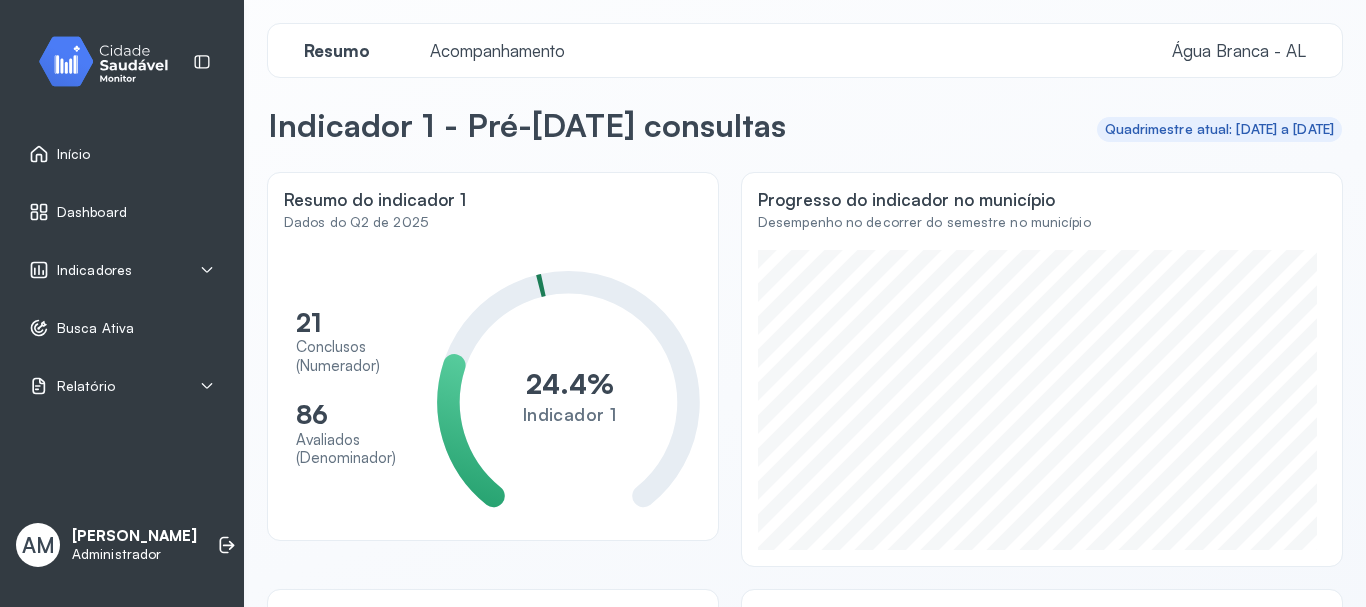 click on "Acompanhamento" at bounding box center [497, 50] 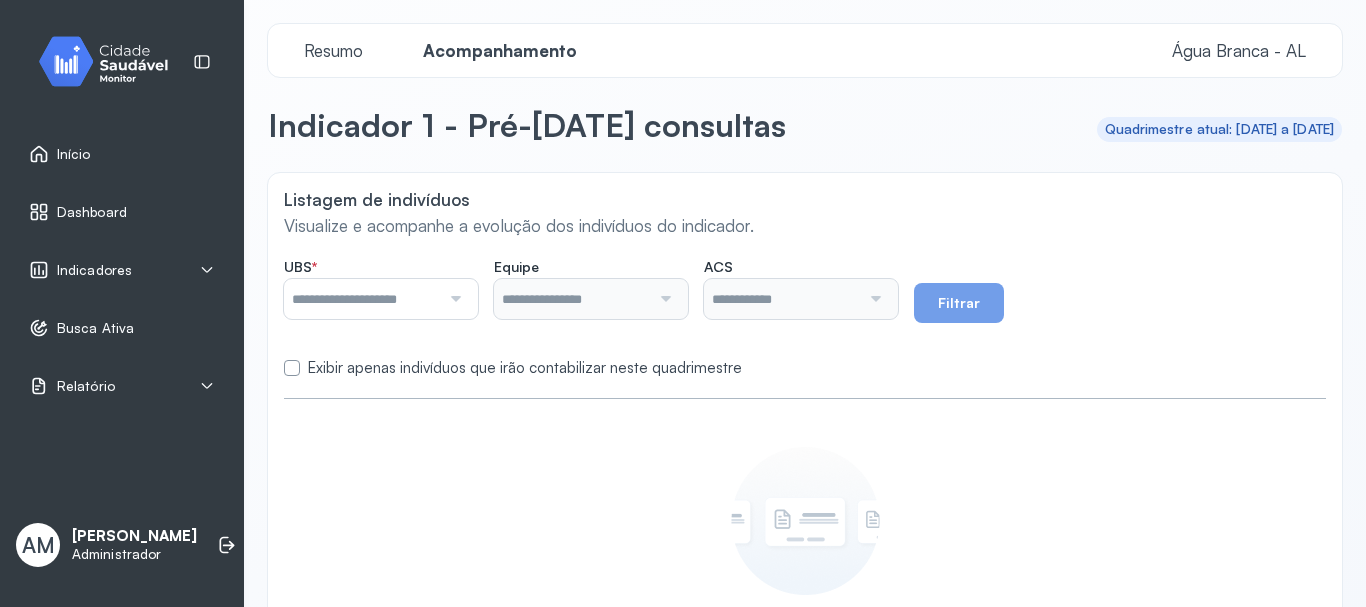 click at bounding box center (453, 299) 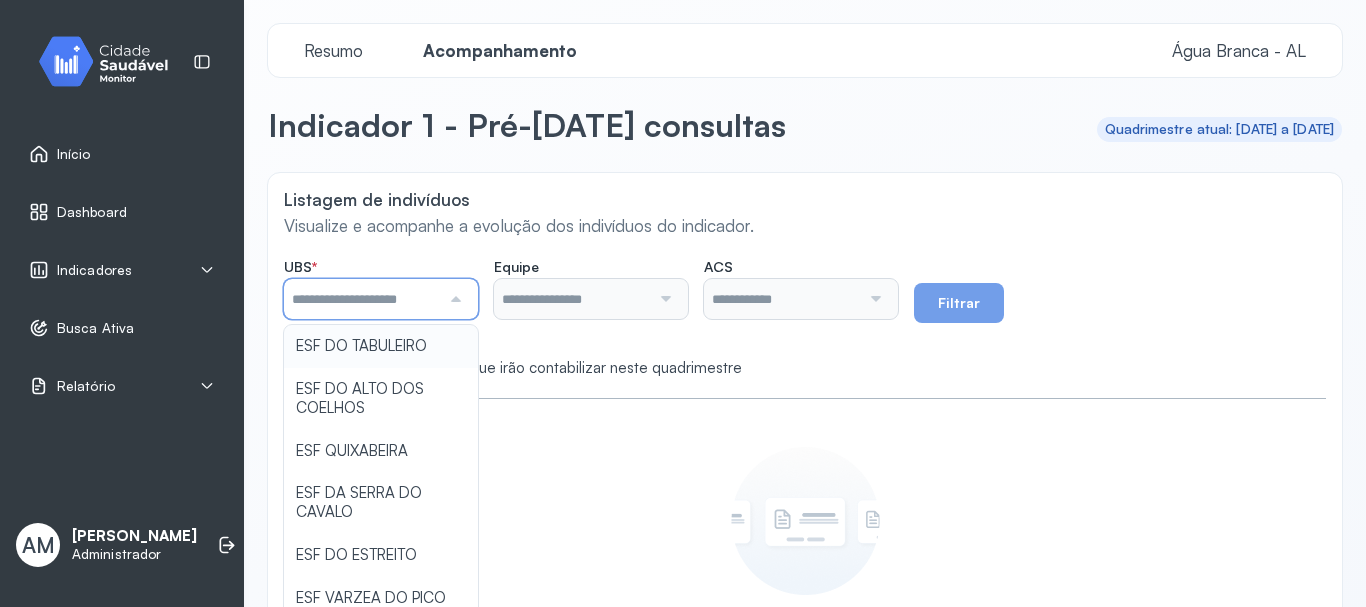type on "**********" 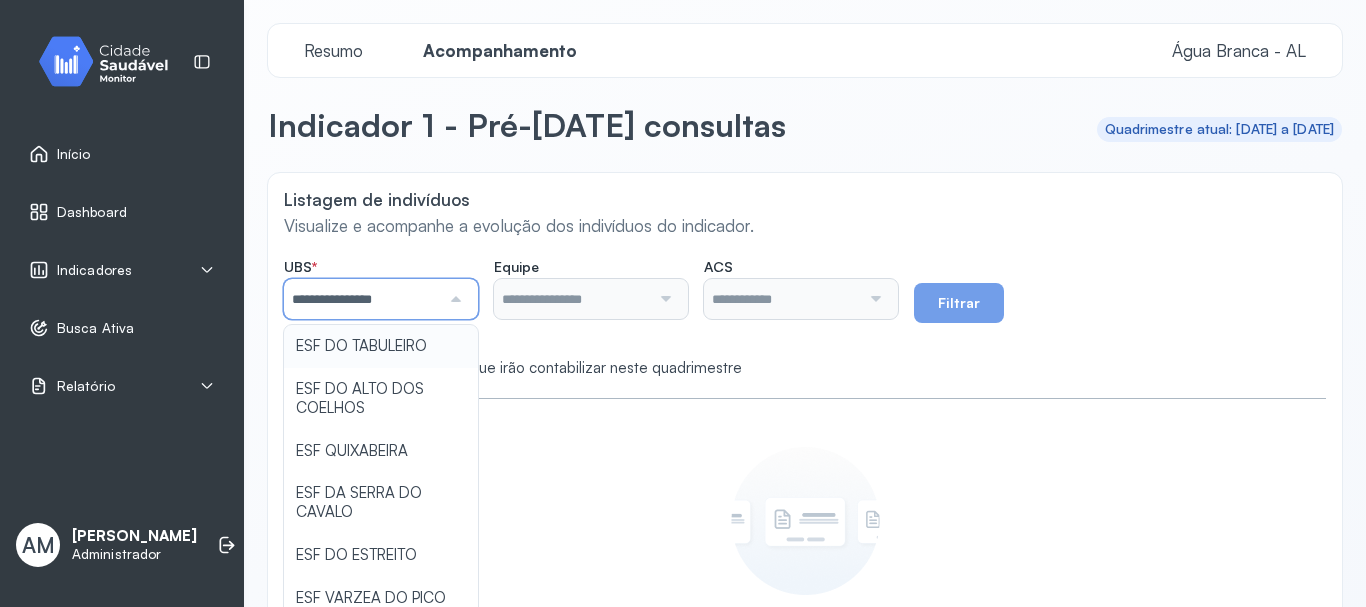 click on "**********" at bounding box center [805, 313] 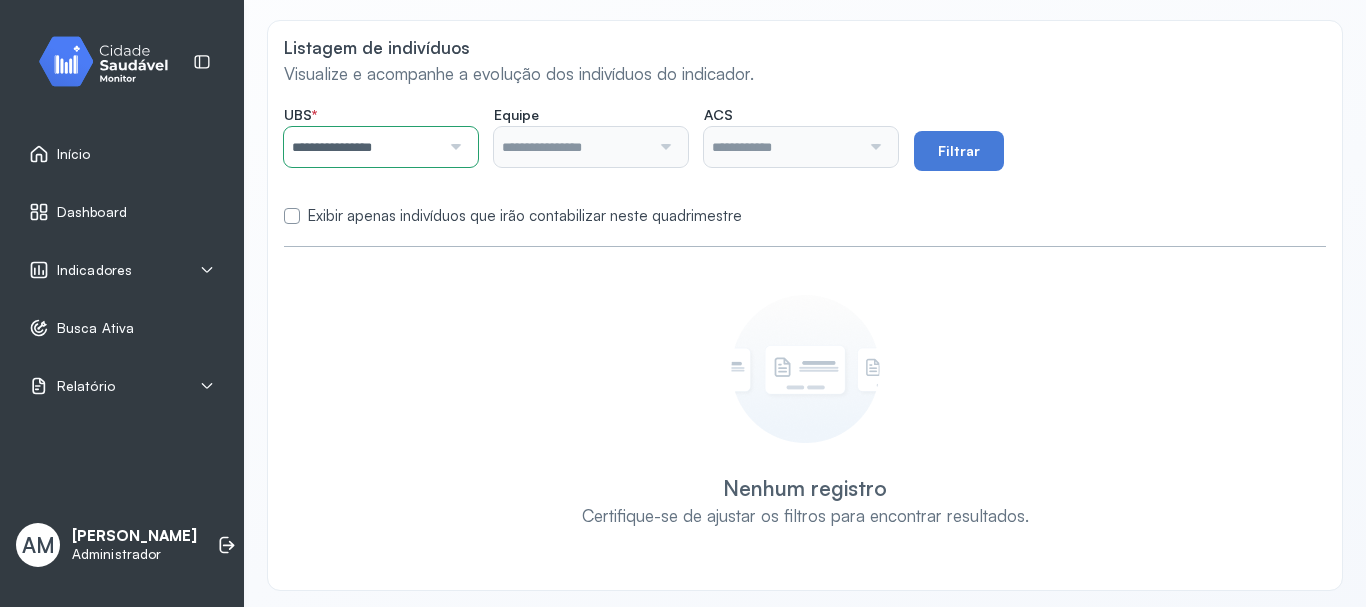 scroll, scrollTop: 159, scrollLeft: 0, axis: vertical 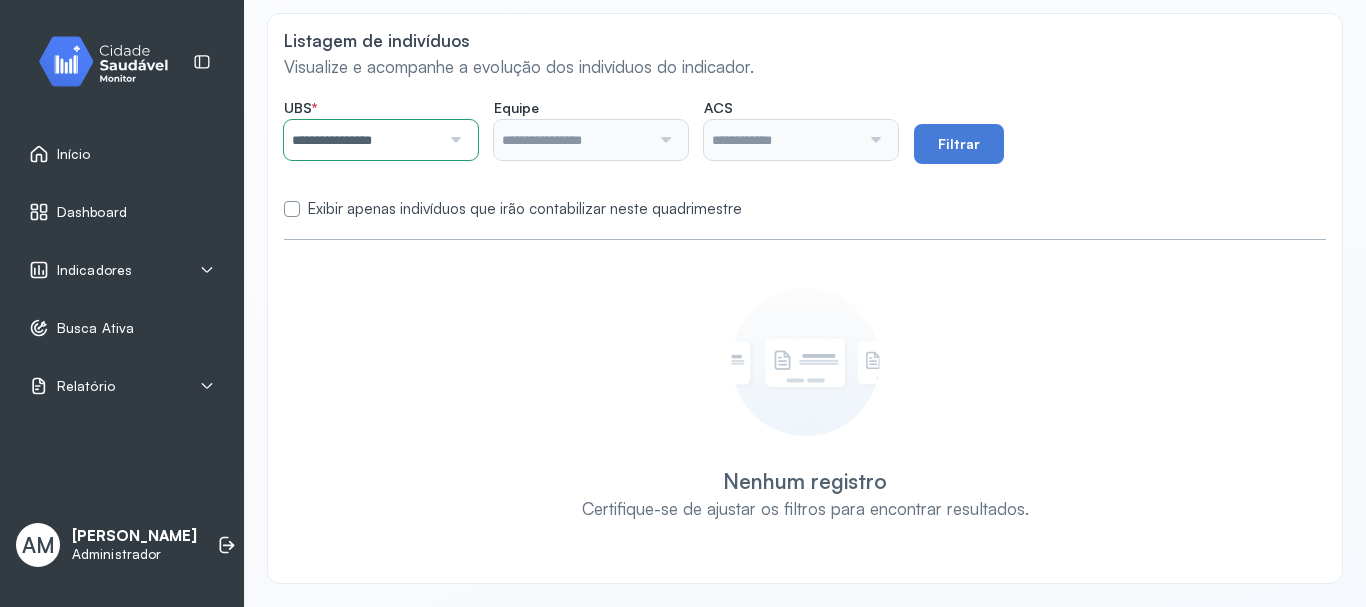 type on "**********" 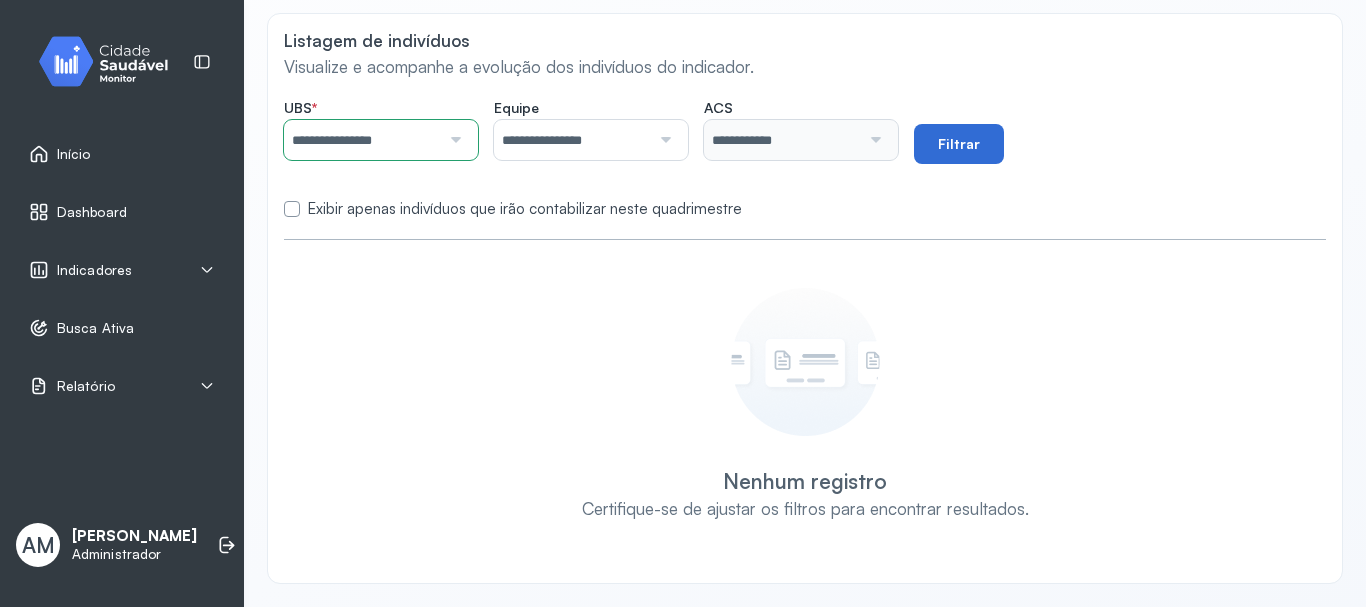 click on "Filtrar" at bounding box center (959, 144) 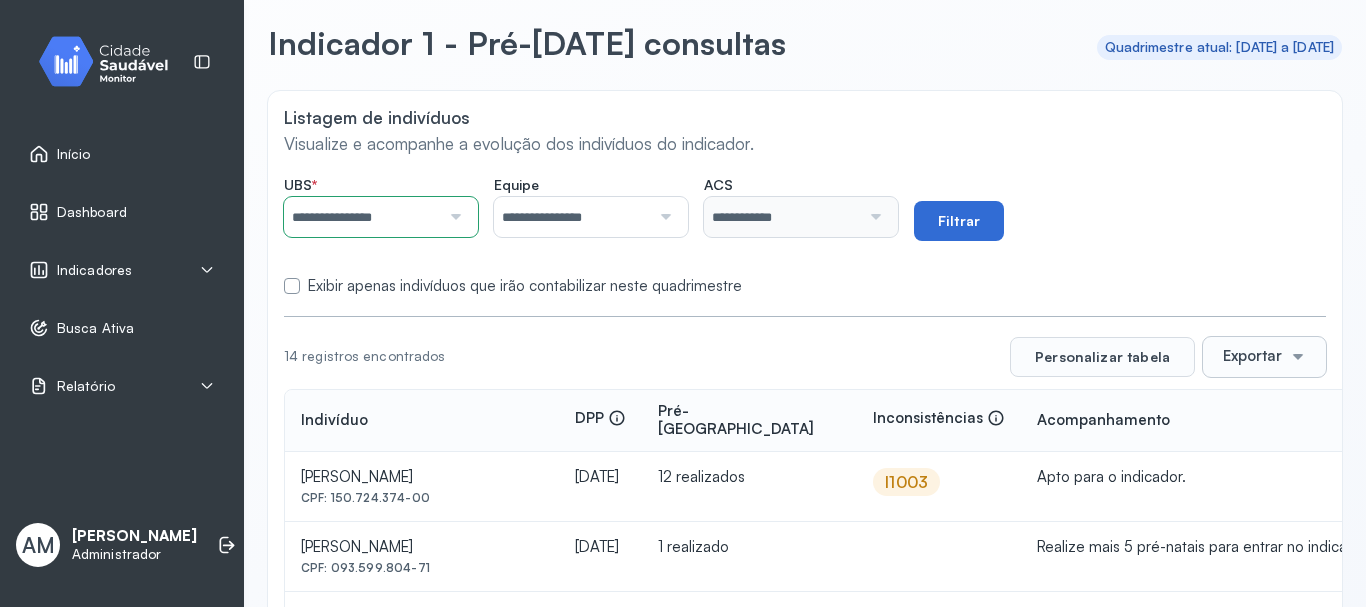 scroll, scrollTop: 159, scrollLeft: 0, axis: vertical 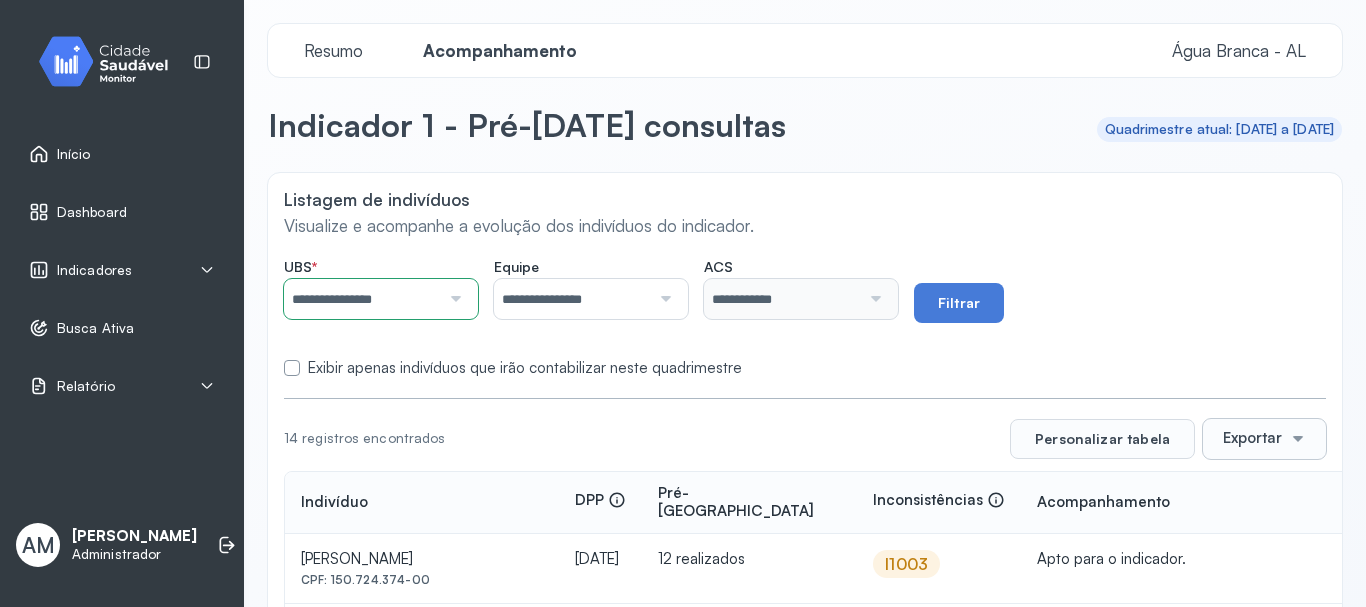 click on "Início" at bounding box center (74, 154) 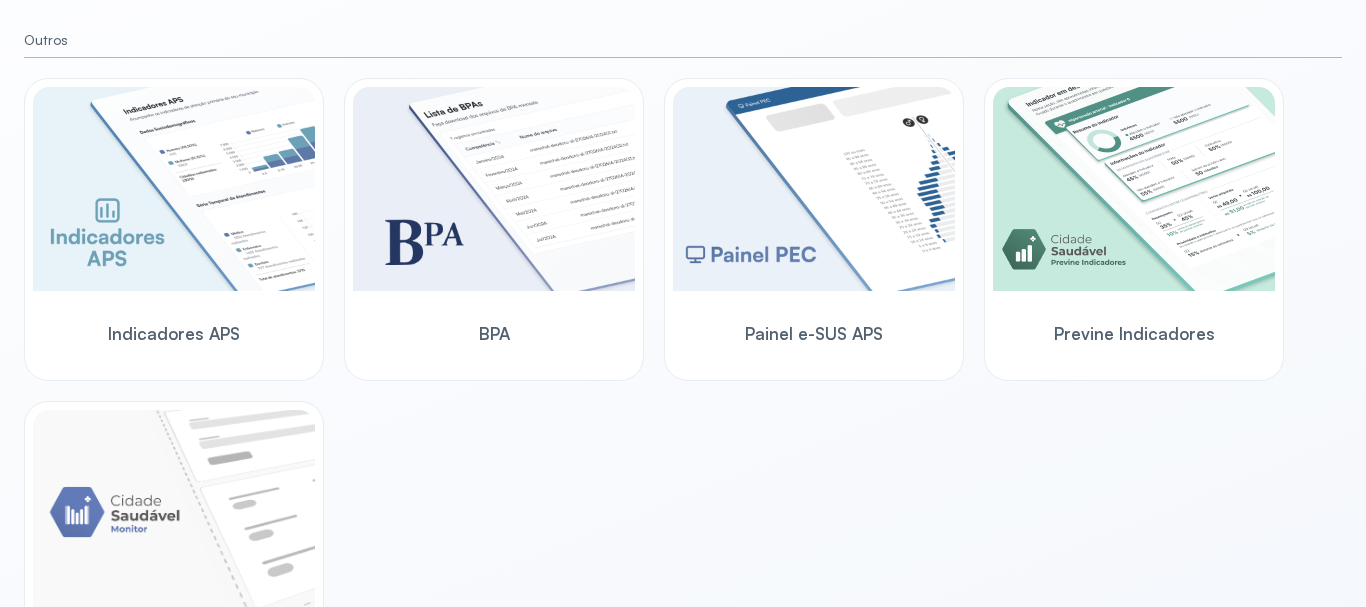 scroll, scrollTop: 687, scrollLeft: 0, axis: vertical 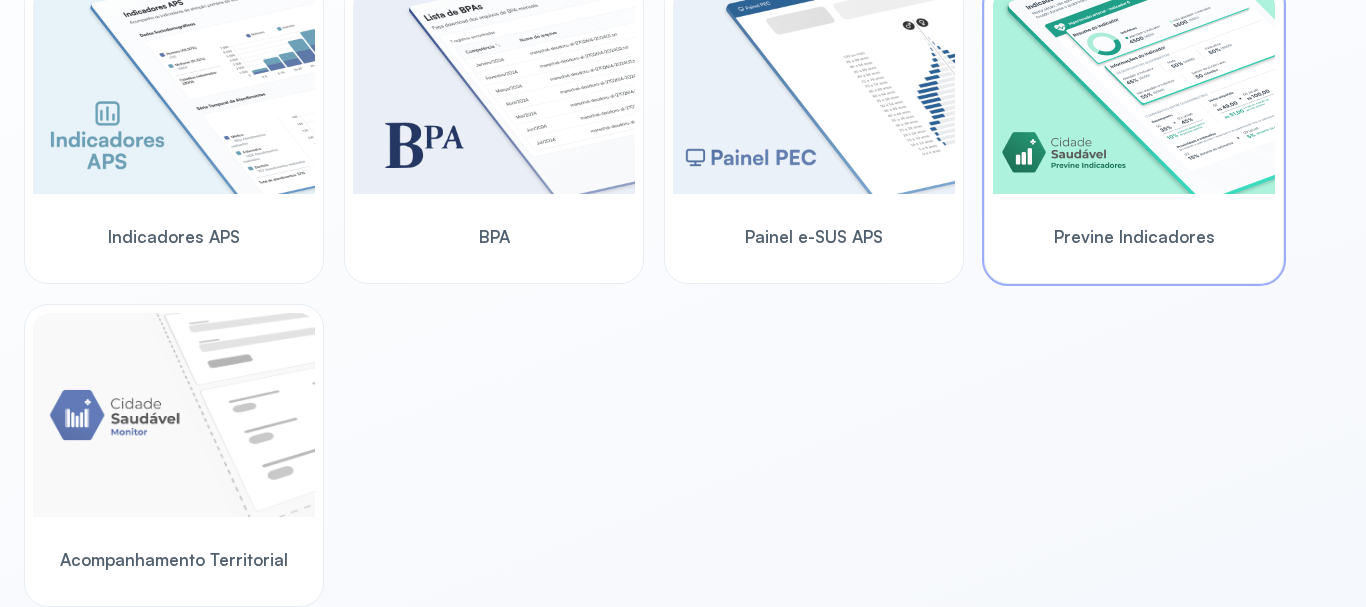 click at bounding box center (1134, 92) 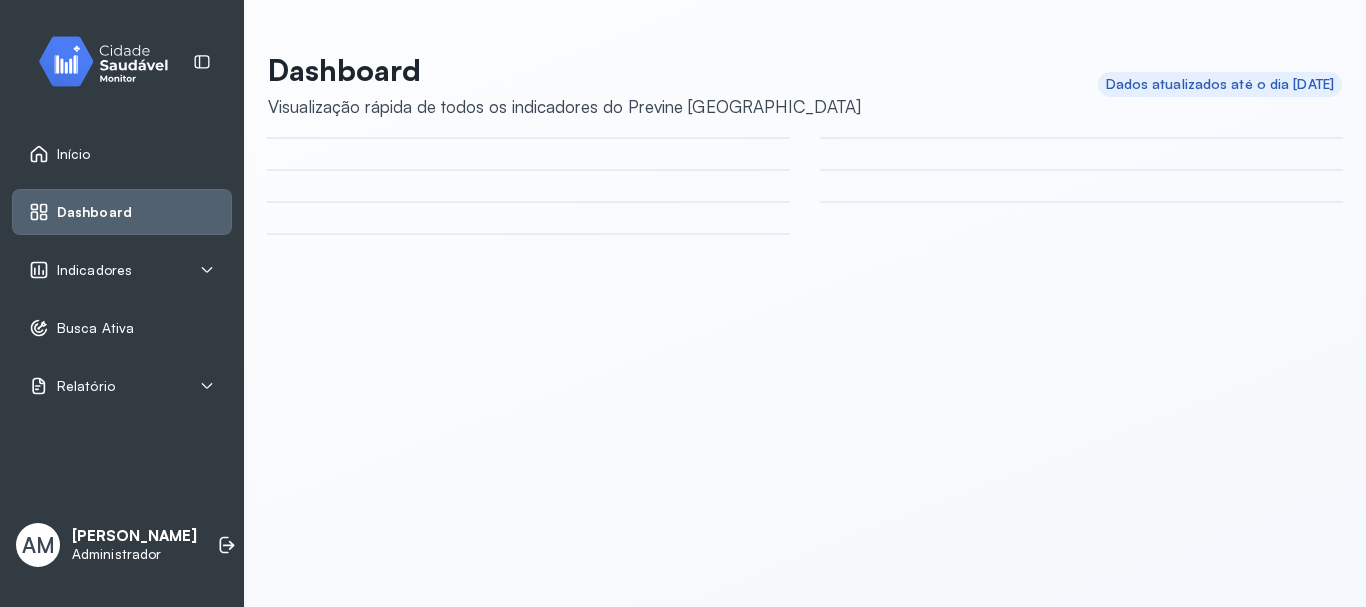 scroll, scrollTop: 0, scrollLeft: 0, axis: both 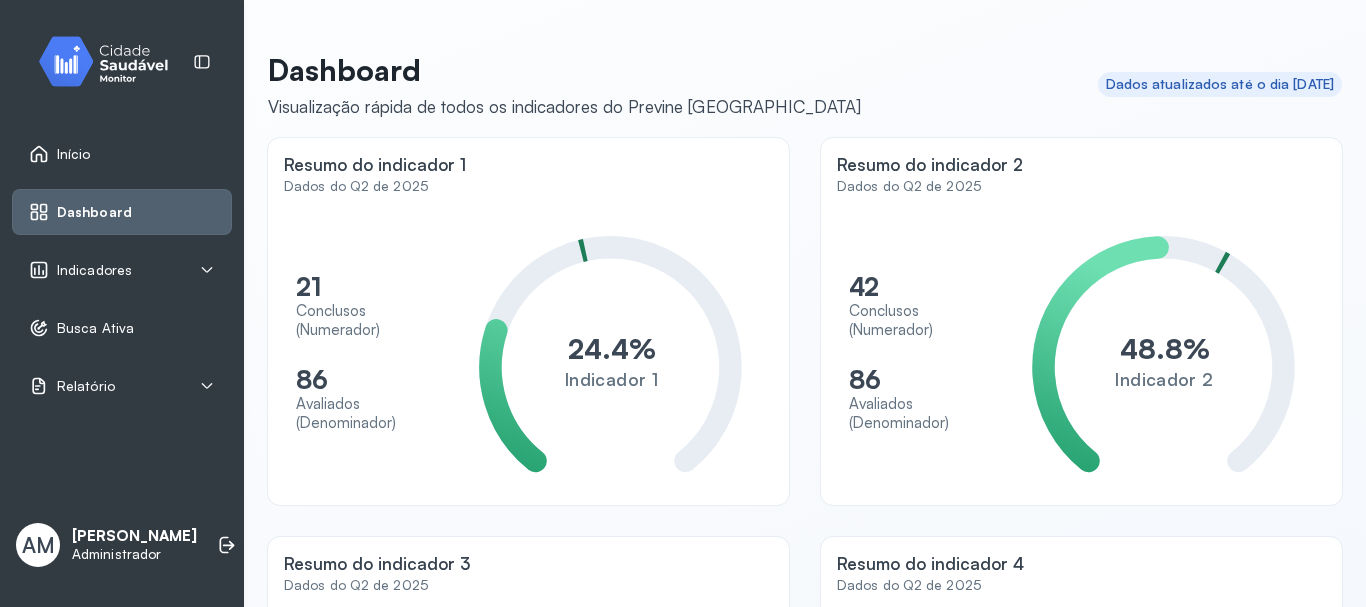 click on "Início" at bounding box center (122, 154) 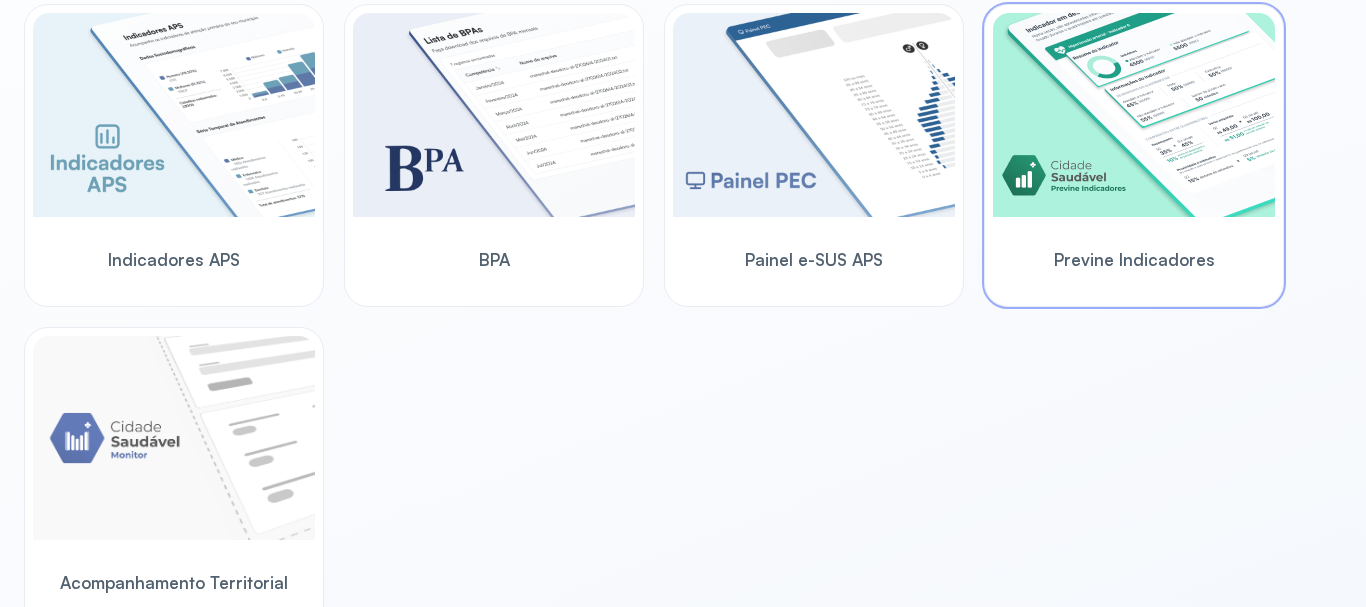scroll, scrollTop: 646, scrollLeft: 0, axis: vertical 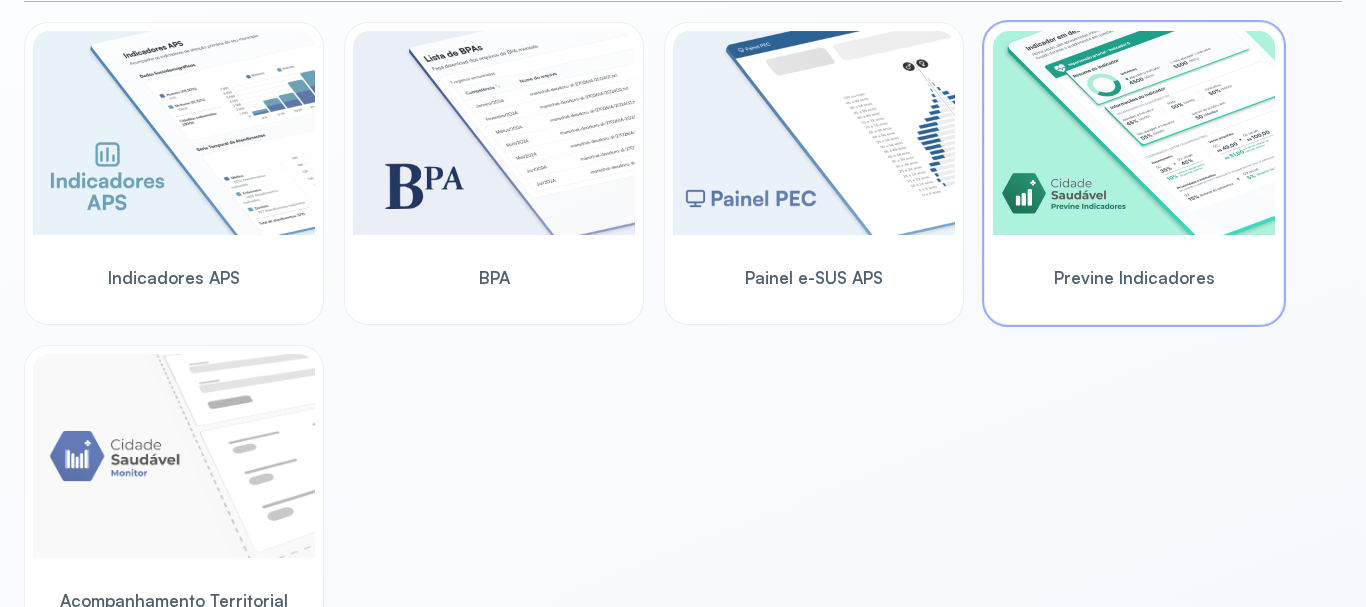 click at bounding box center [1134, 133] 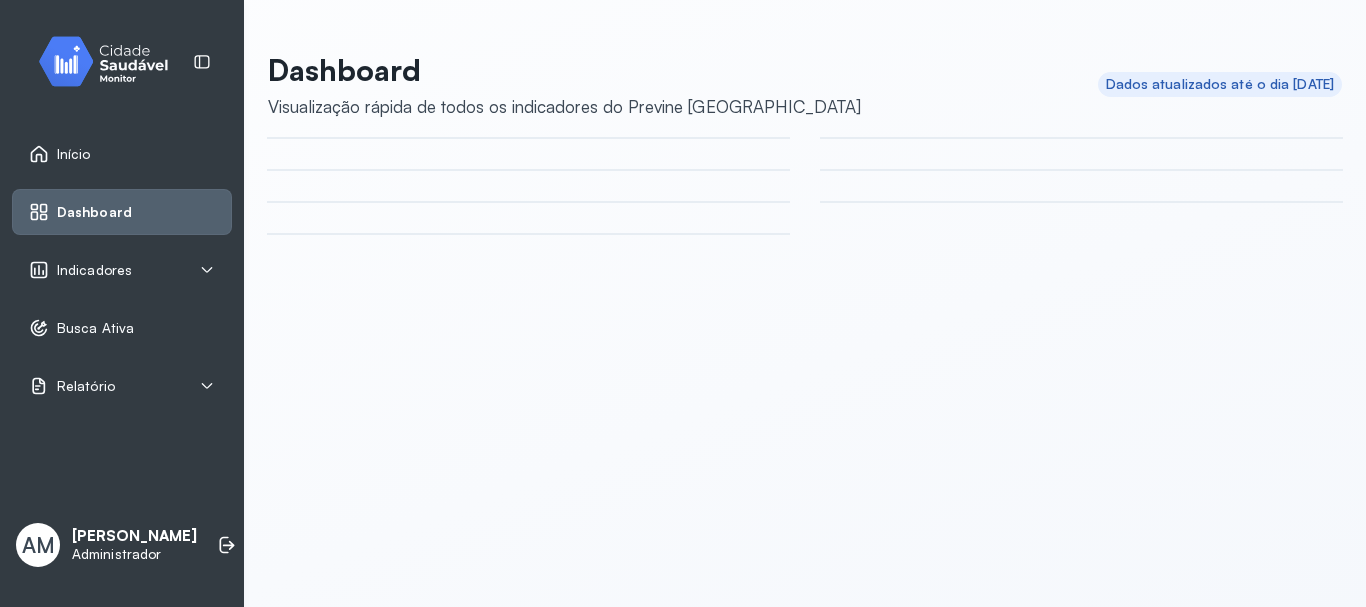 scroll, scrollTop: 0, scrollLeft: 0, axis: both 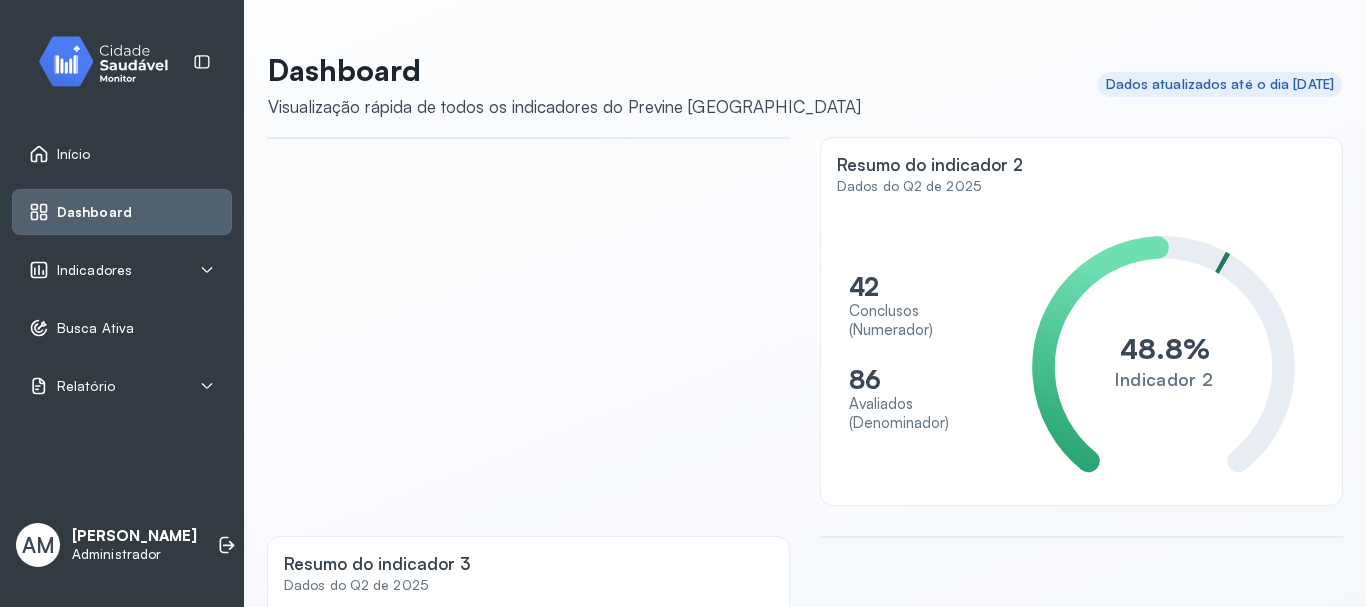 click on "Indicadores" at bounding box center [122, 270] 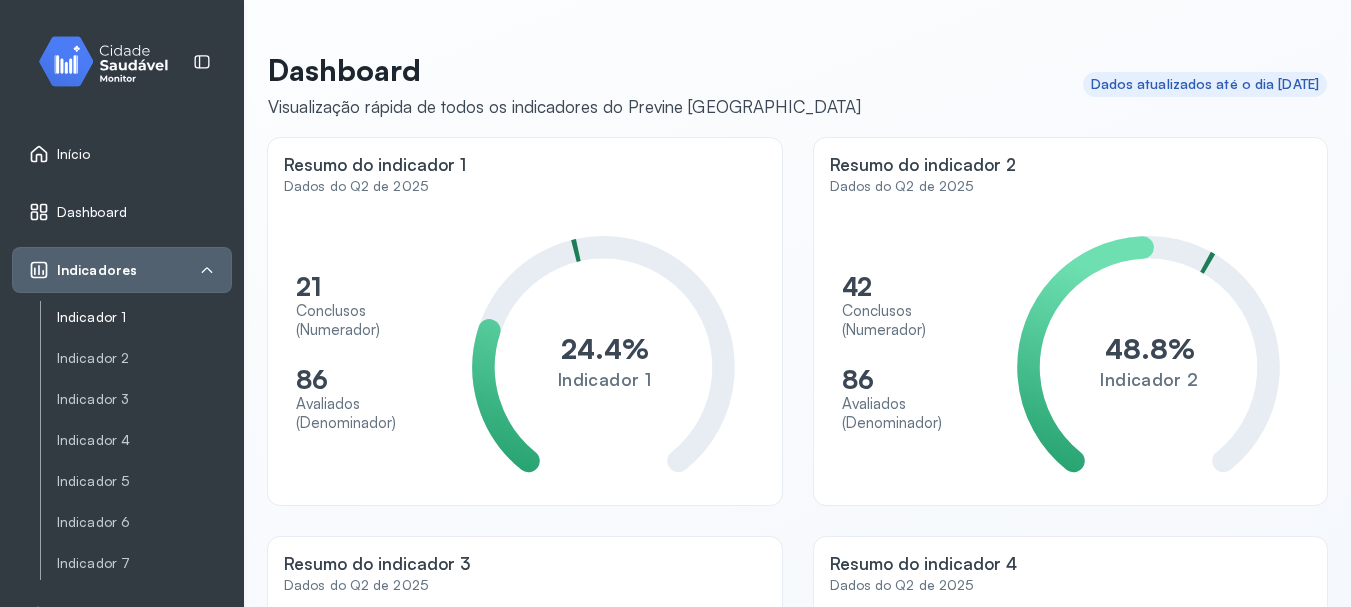 click on "Indicador 1" at bounding box center [144, 317] 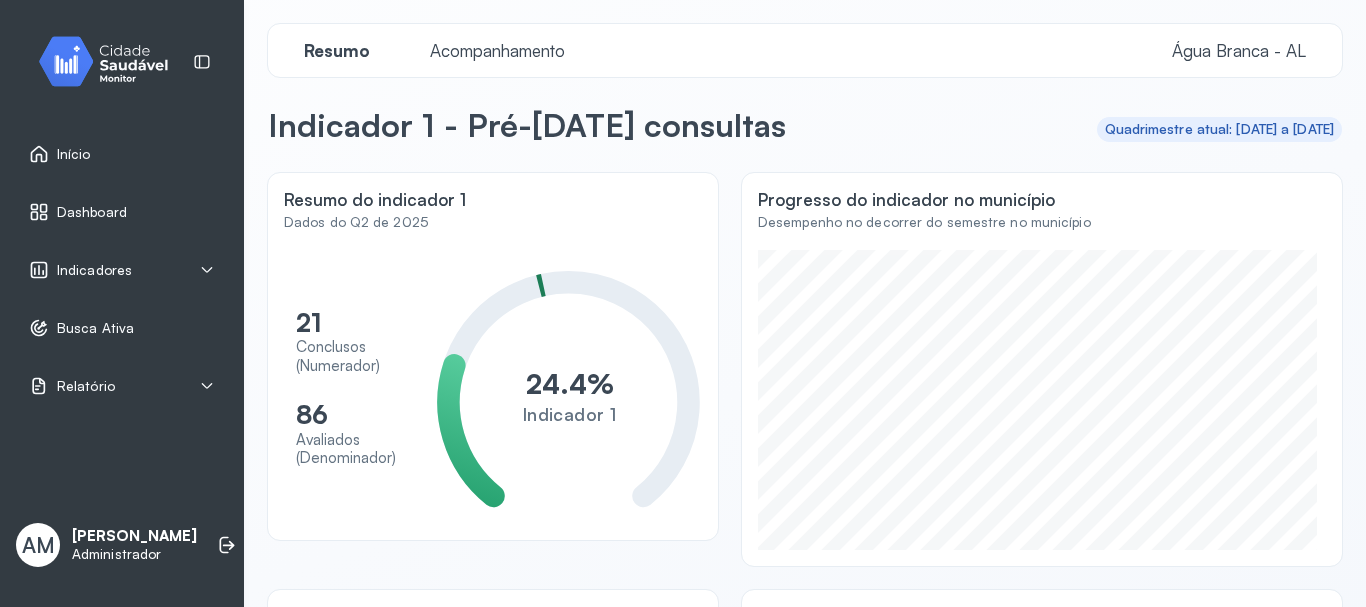 click on "Acompanhamento" at bounding box center (497, 50) 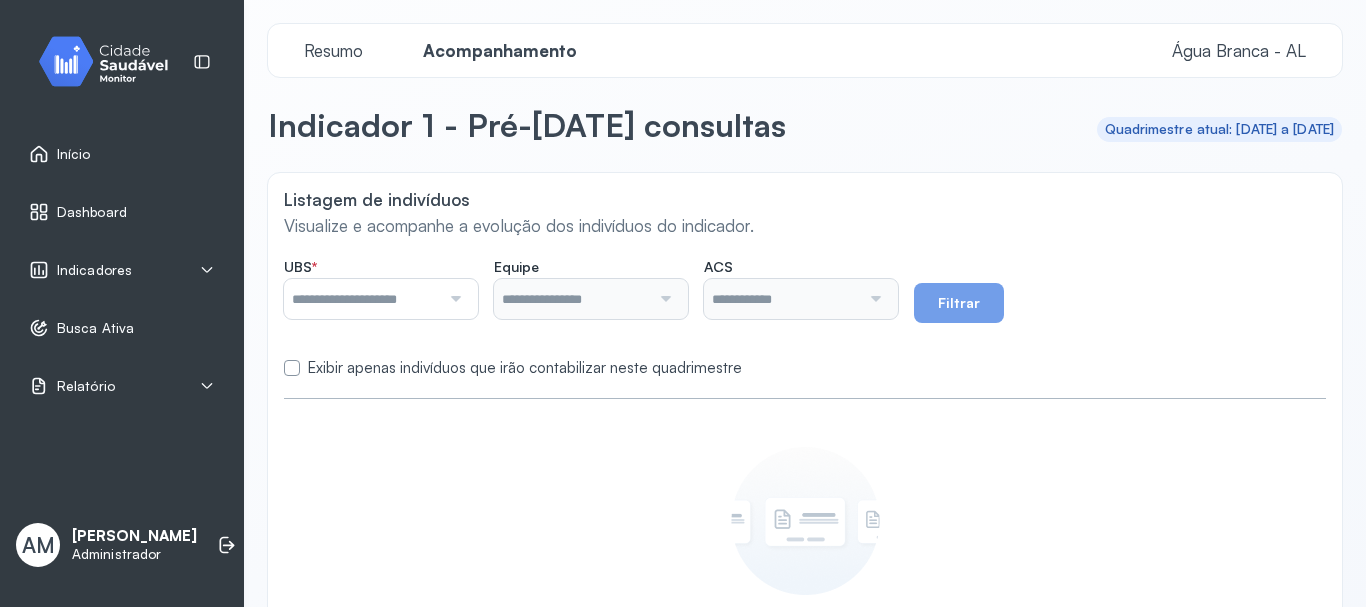 scroll, scrollTop: 159, scrollLeft: 0, axis: vertical 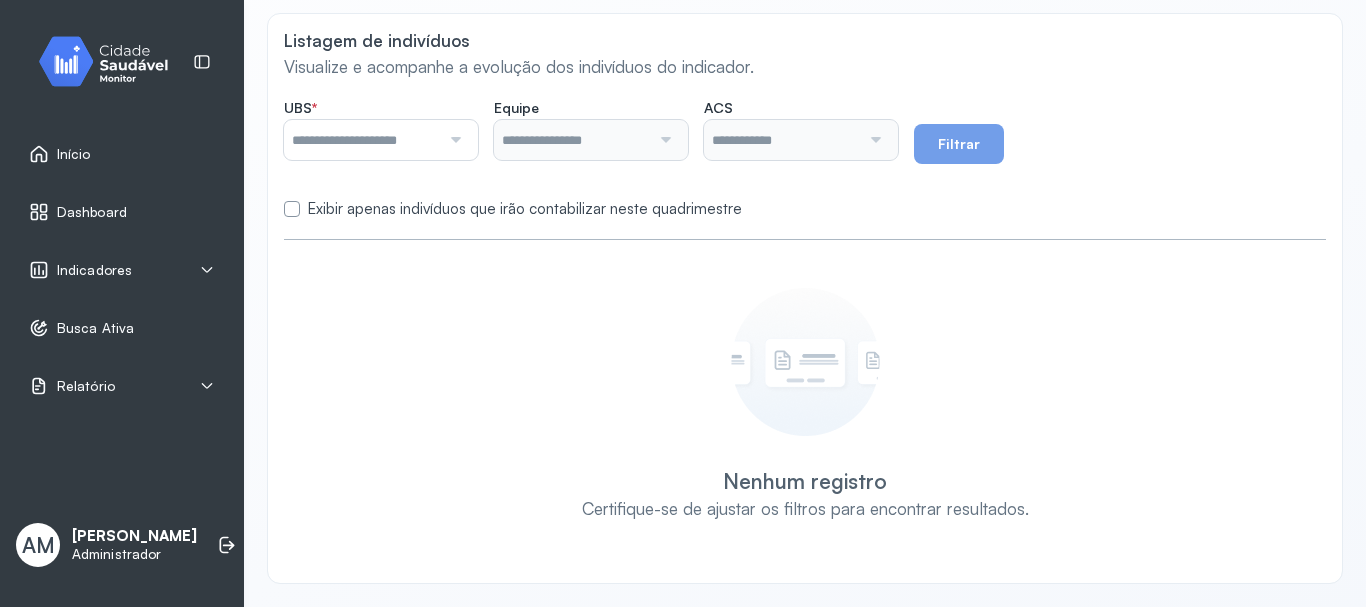 click at bounding box center (362, 140) 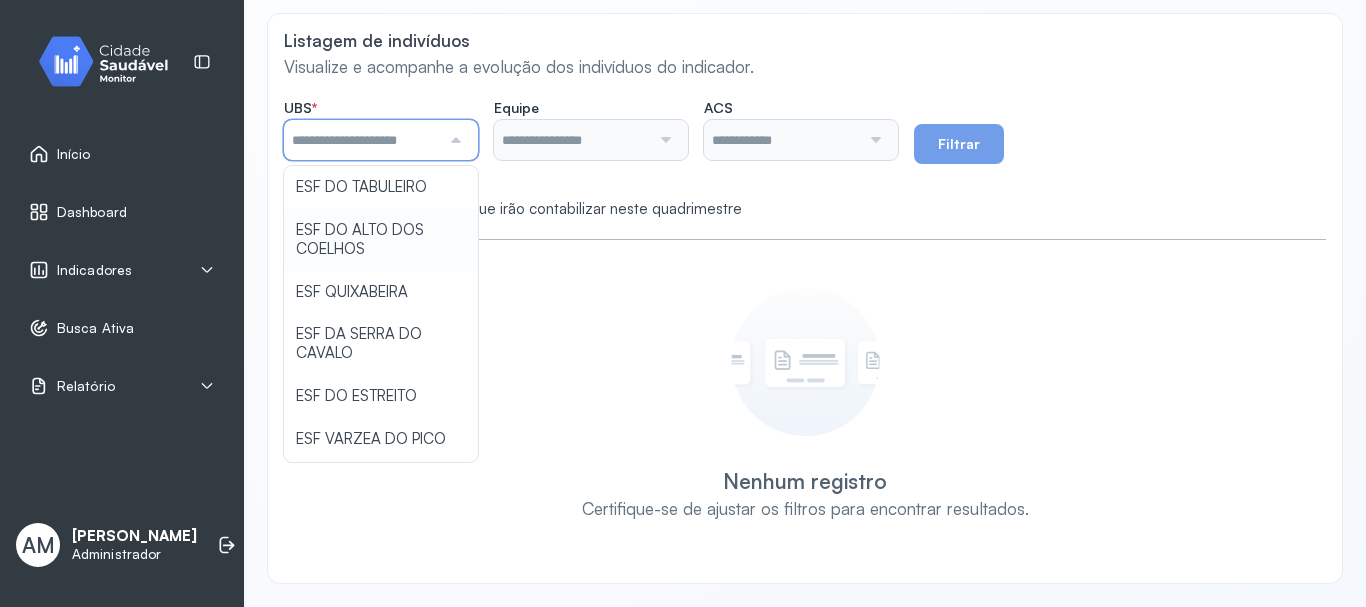 type on "**********" 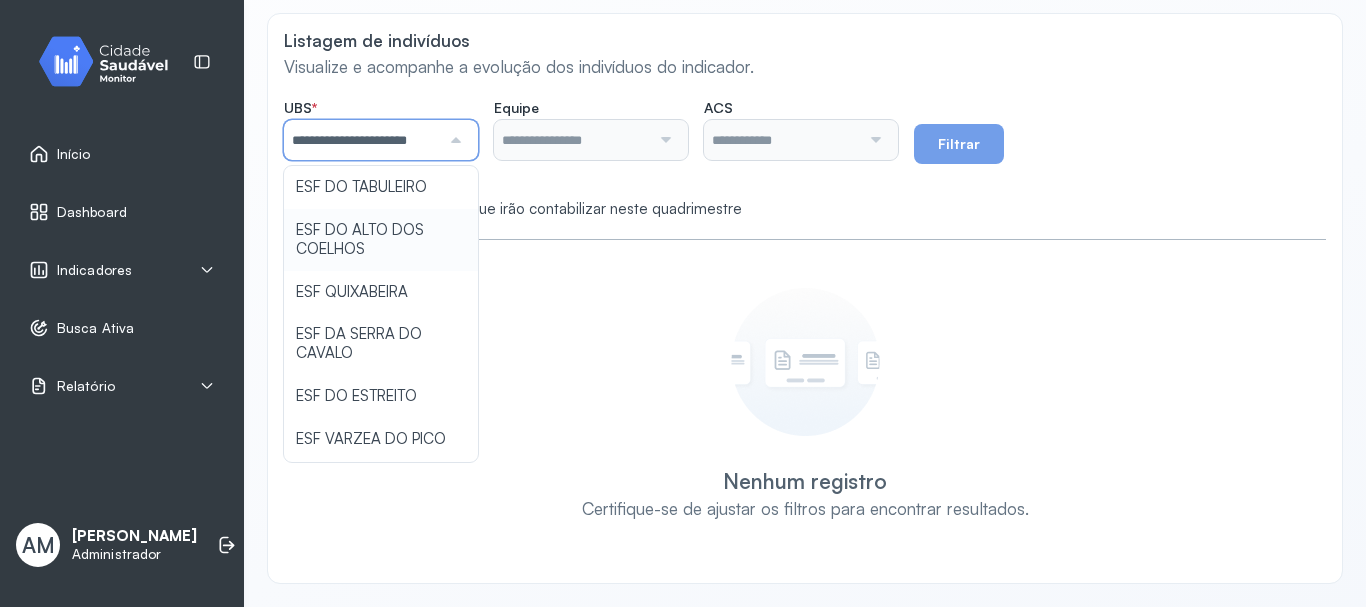 click on "**********" 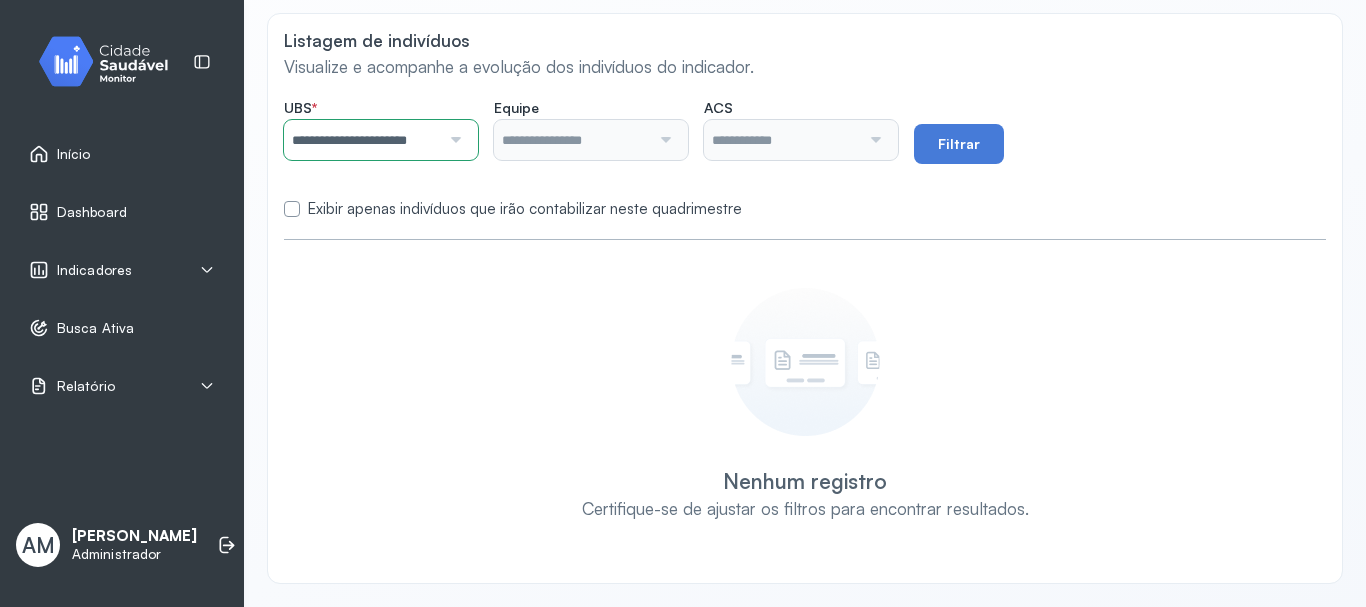 type on "**********" 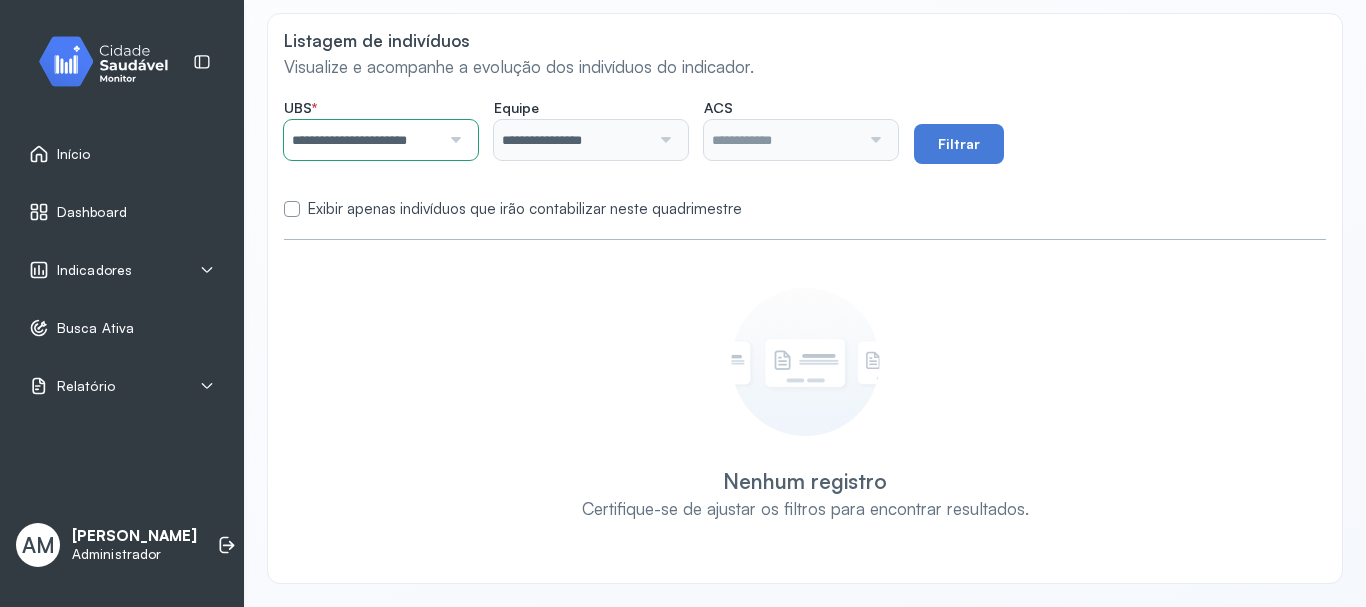 type on "**********" 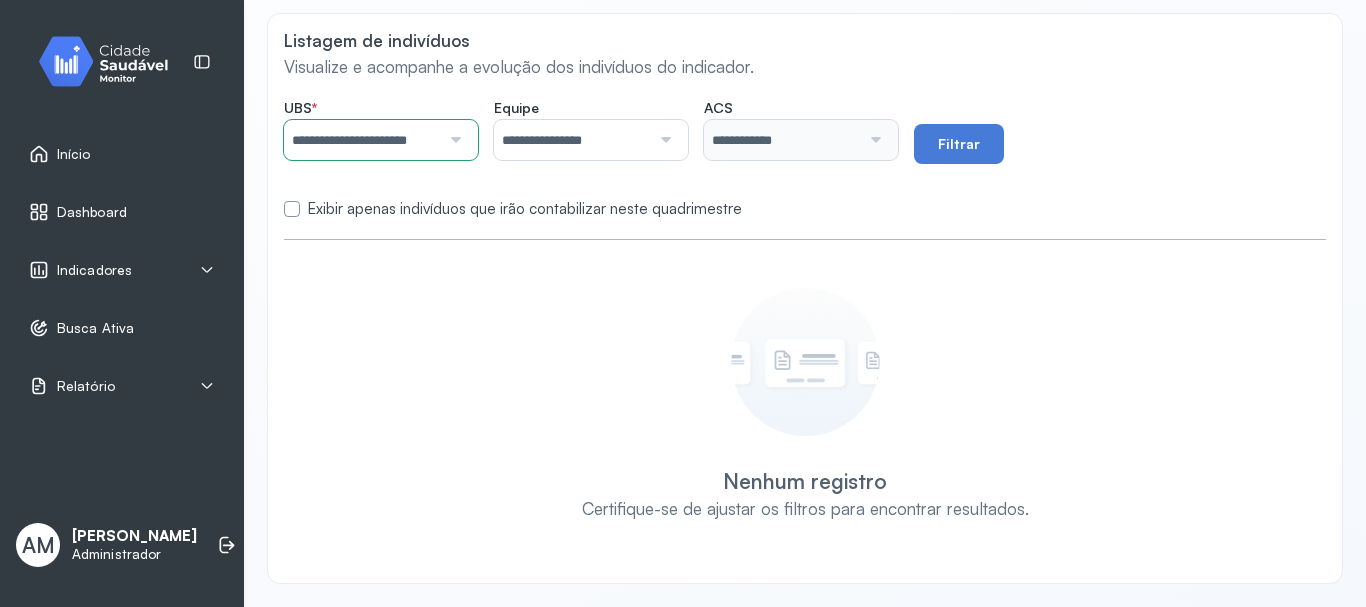 click at bounding box center (873, 140) 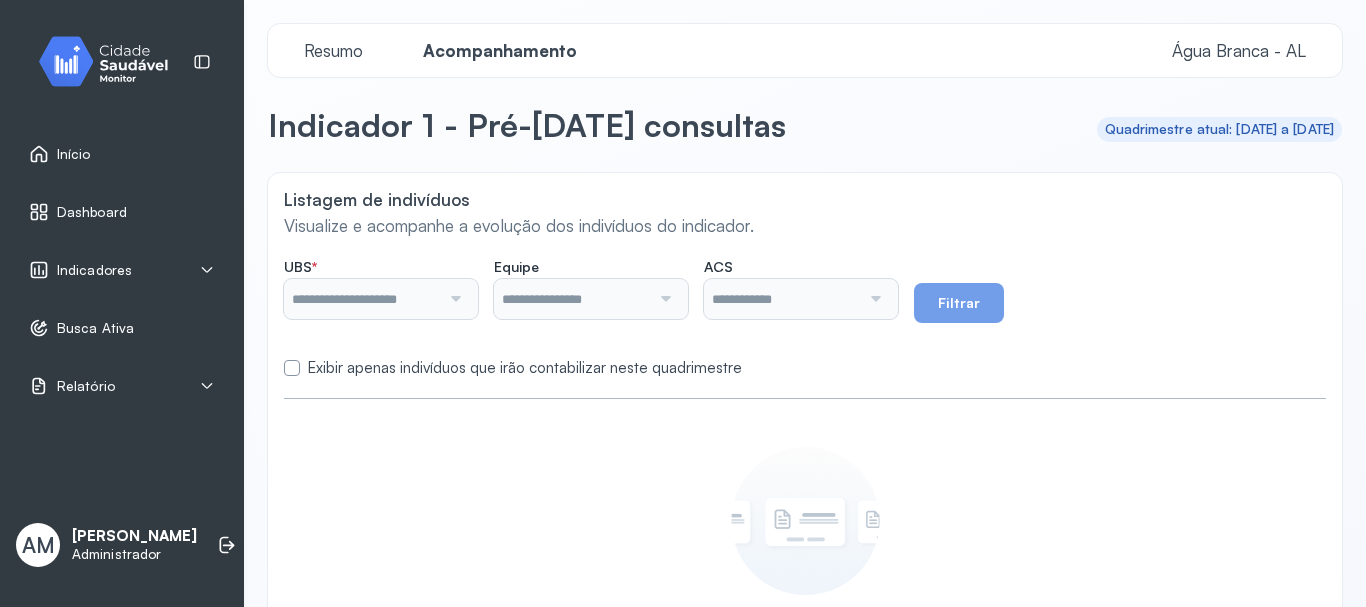scroll, scrollTop: 0, scrollLeft: 0, axis: both 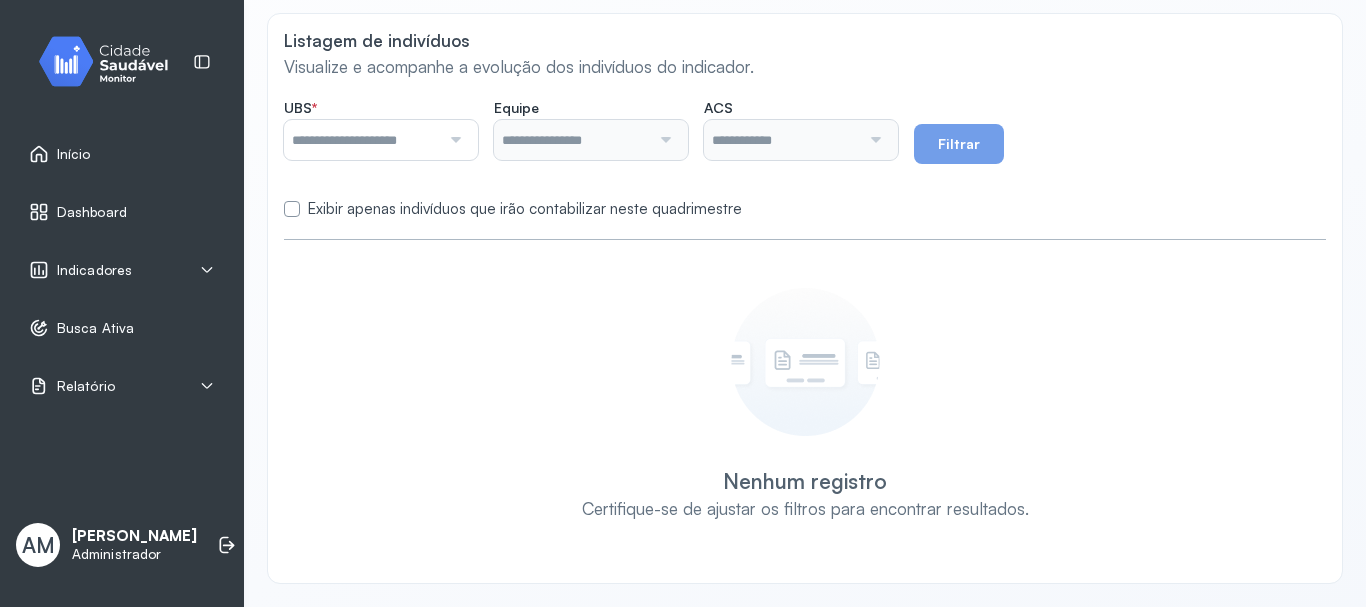 click at bounding box center [453, 140] 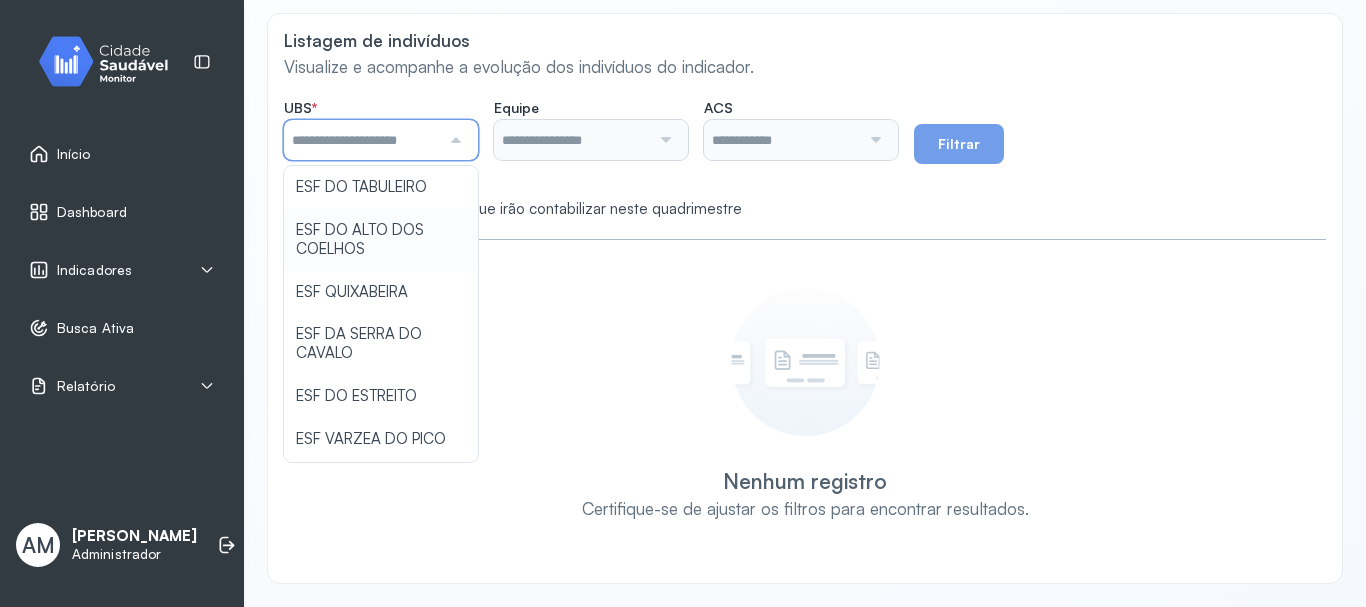 type on "**********" 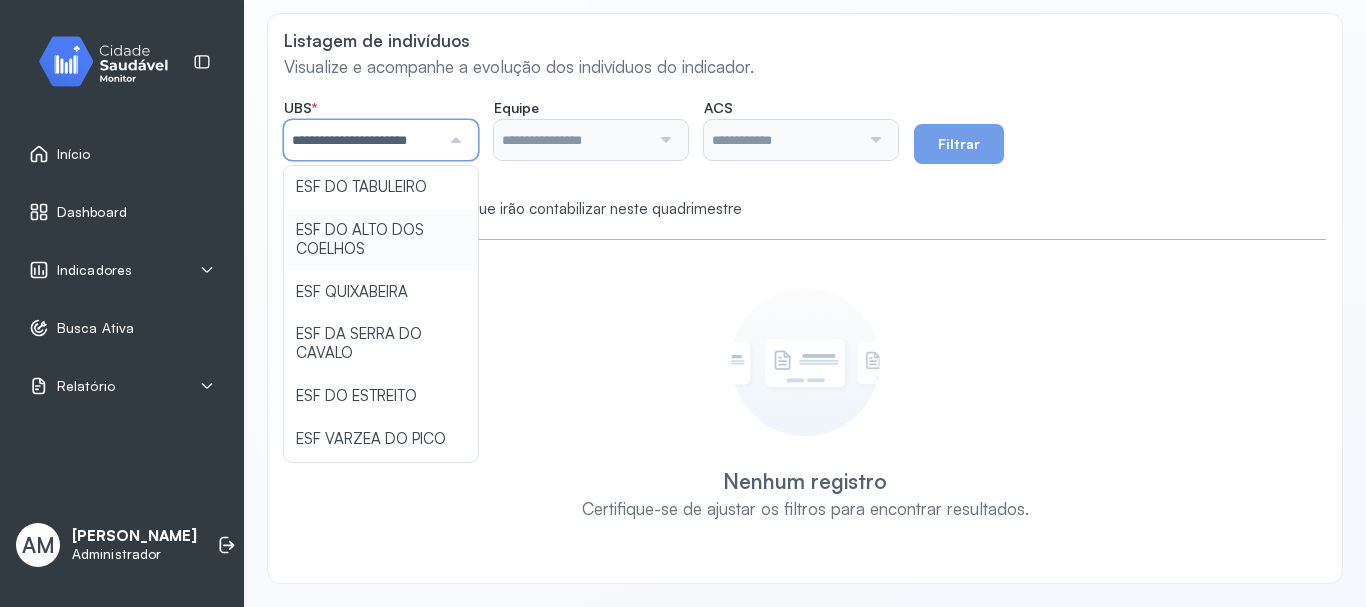 click on "**********" 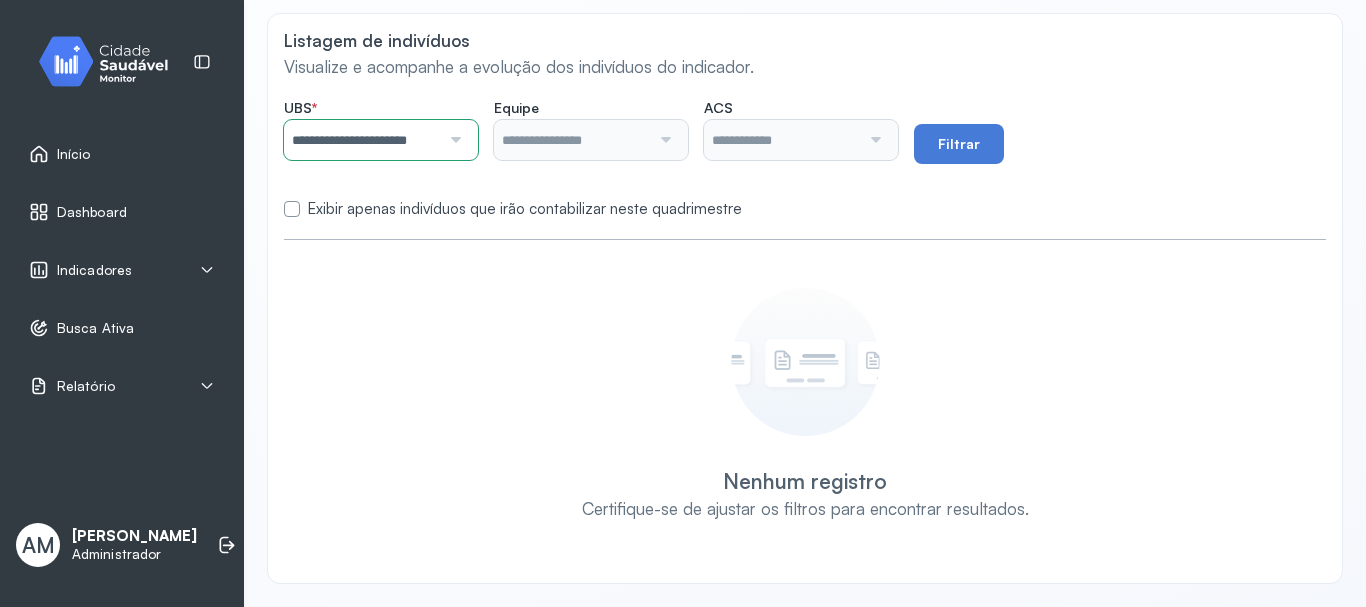type on "**********" 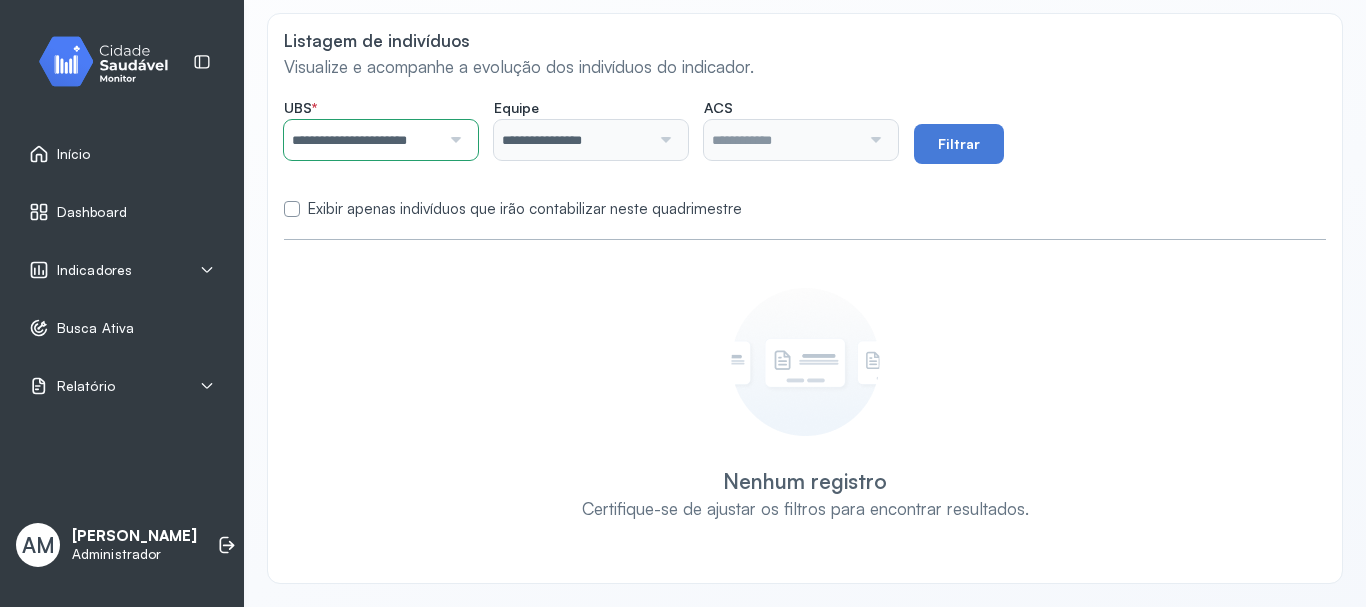 type on "**********" 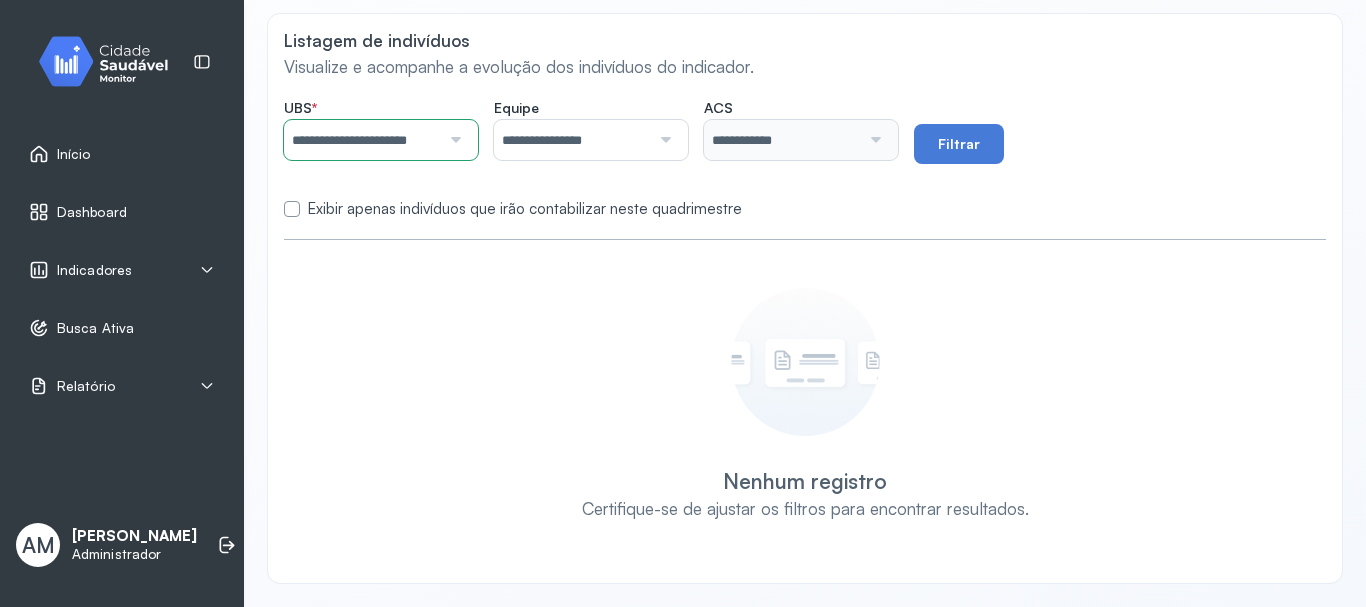 click on "**********" at bounding box center [572, 140] 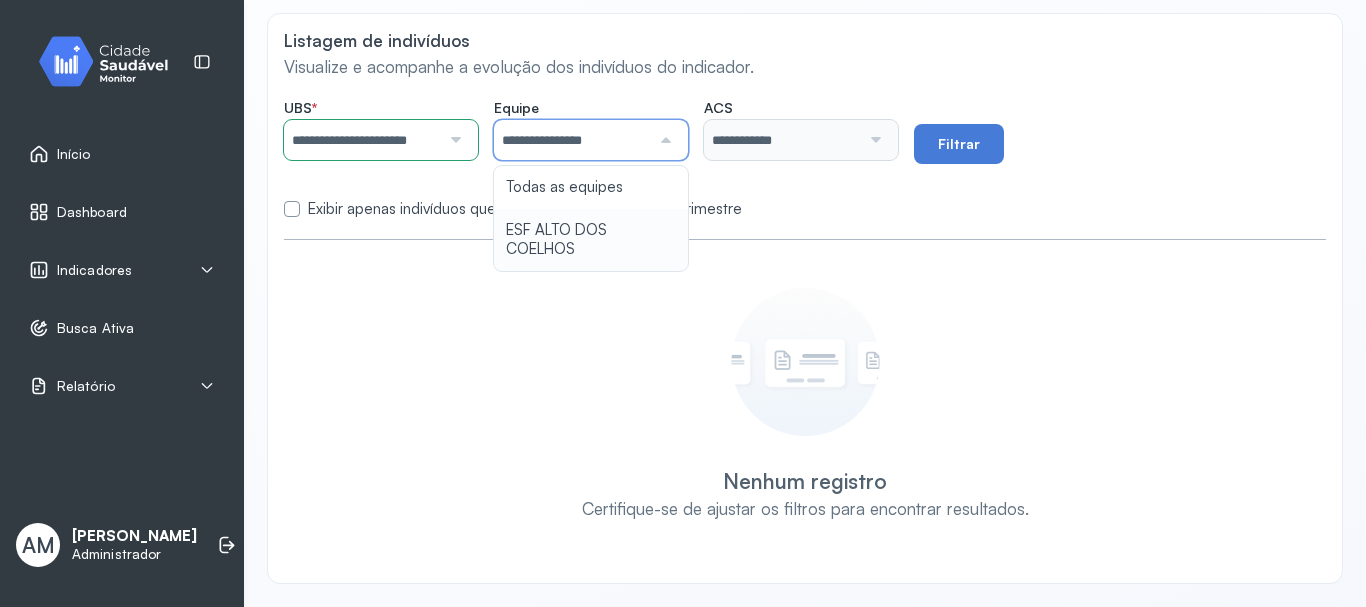 type on "**********" 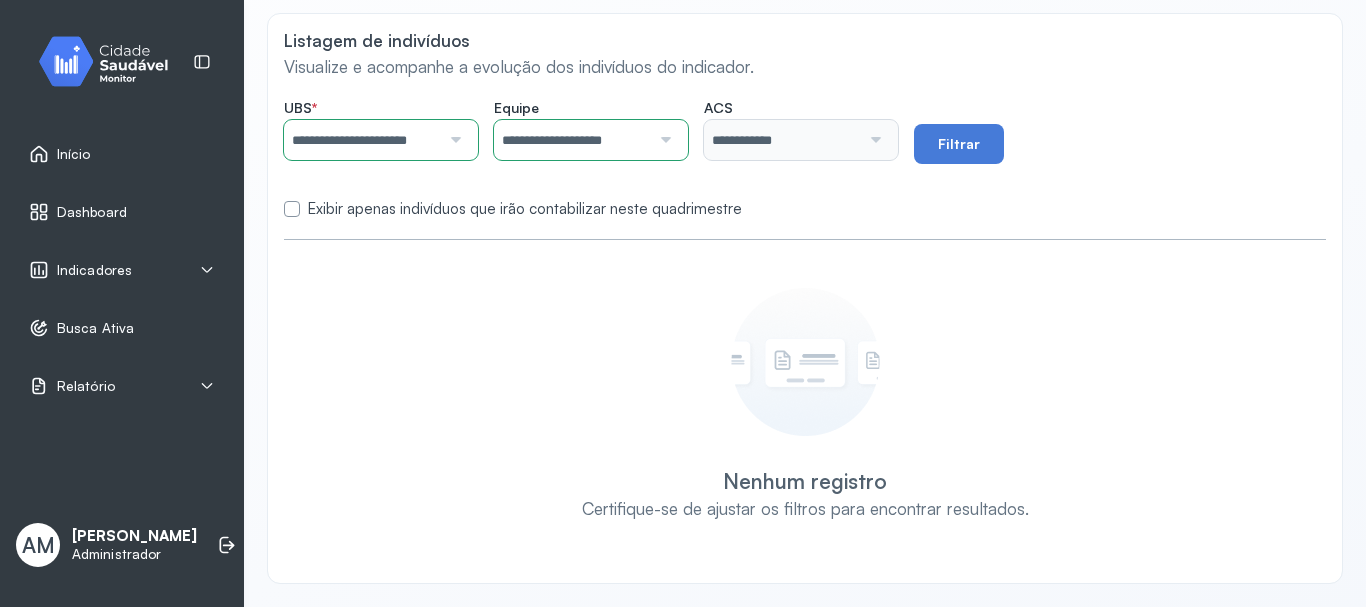 click on "**********" 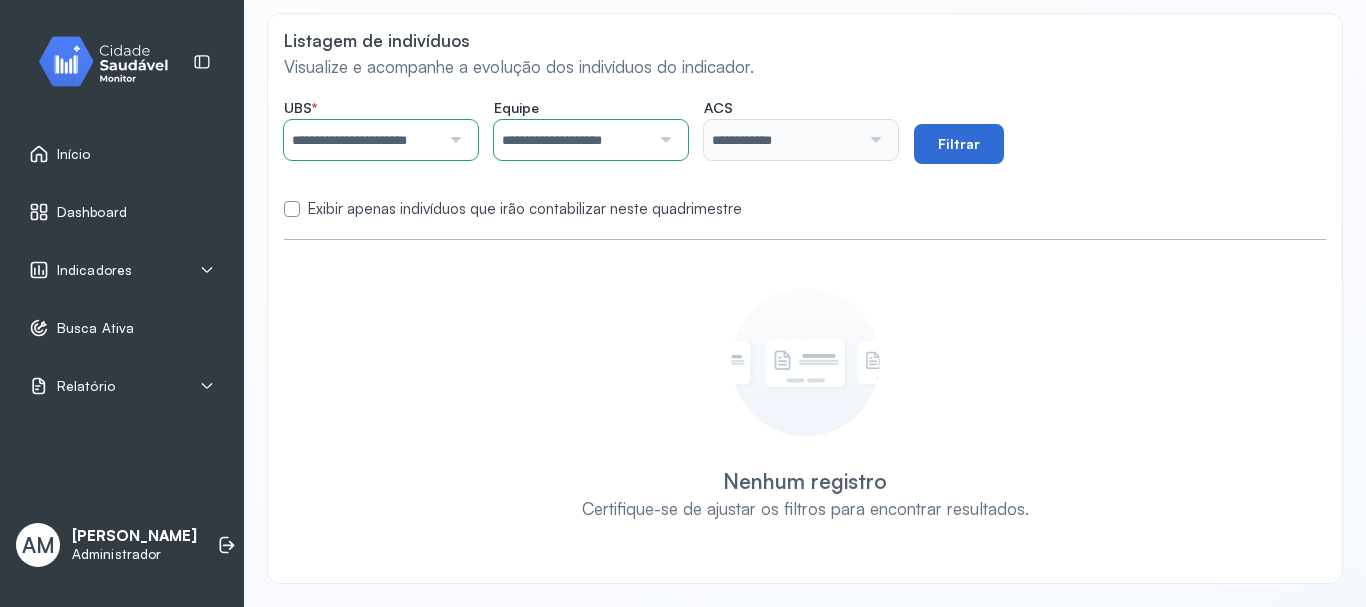 click on "Filtrar" at bounding box center [959, 144] 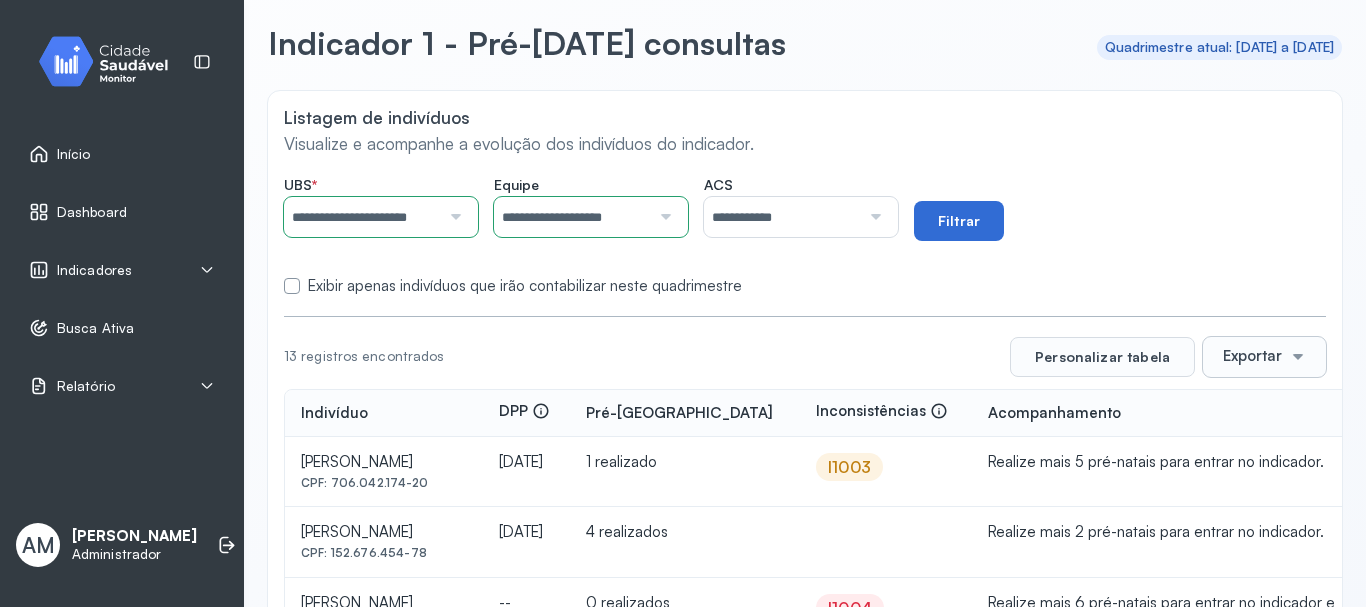 scroll, scrollTop: 159, scrollLeft: 0, axis: vertical 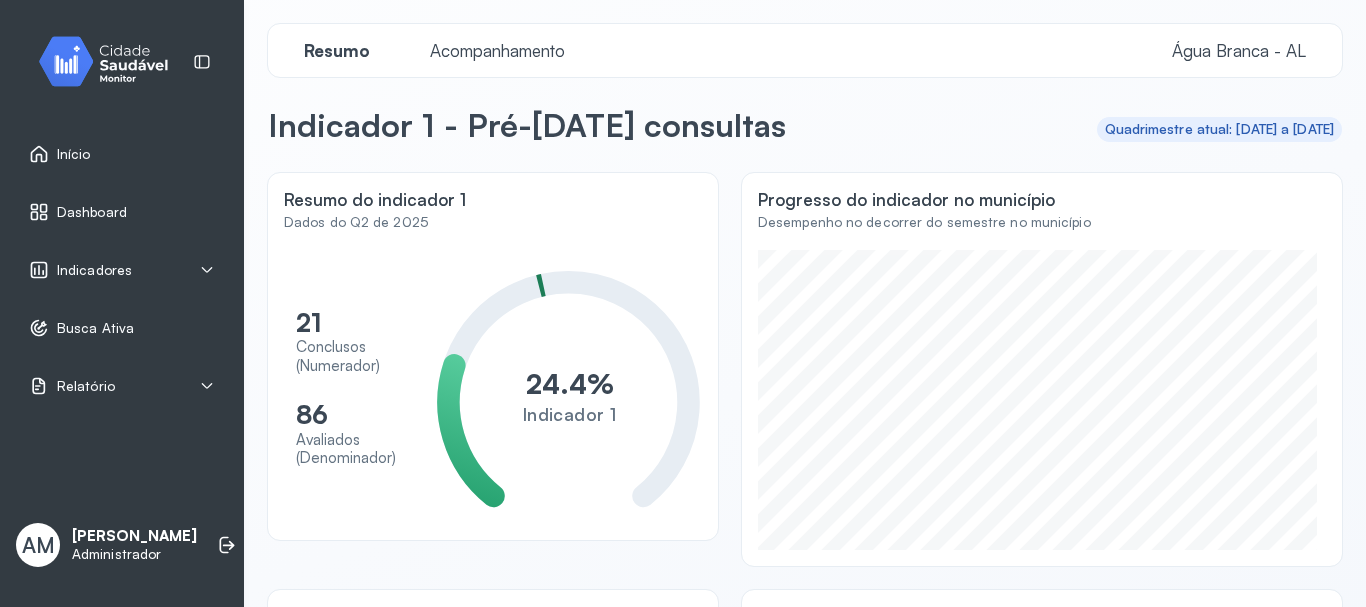 click on "Início" at bounding box center [122, 154] 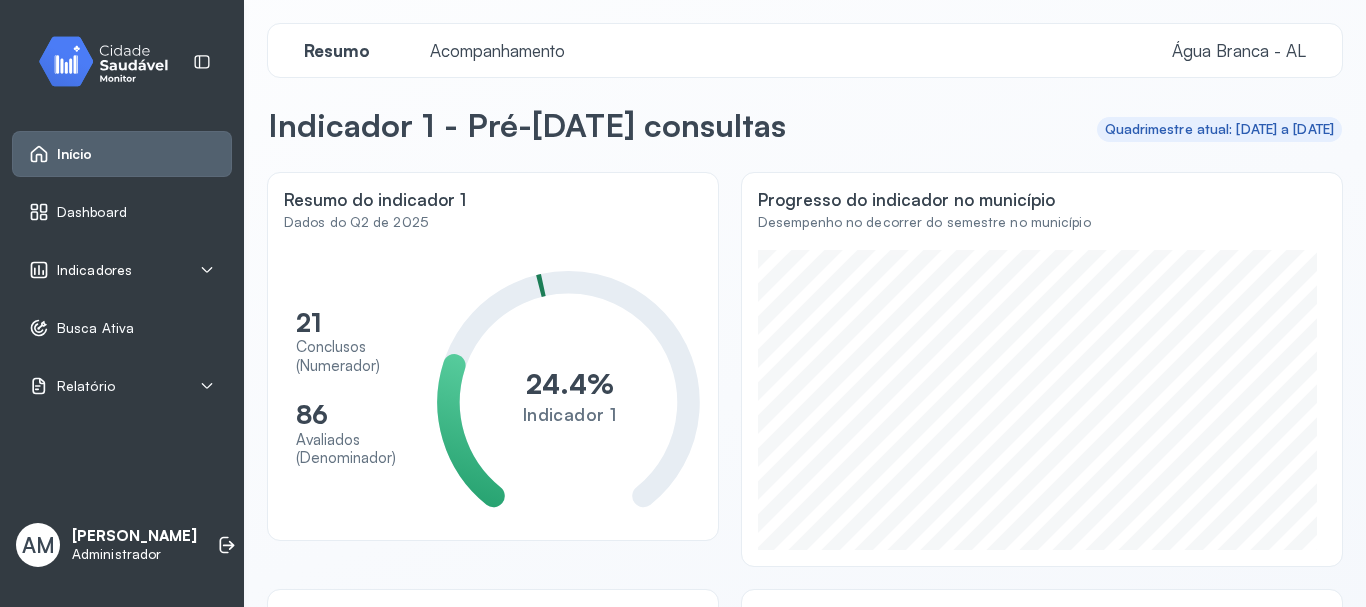 click on "Indicadores" at bounding box center (94, 270) 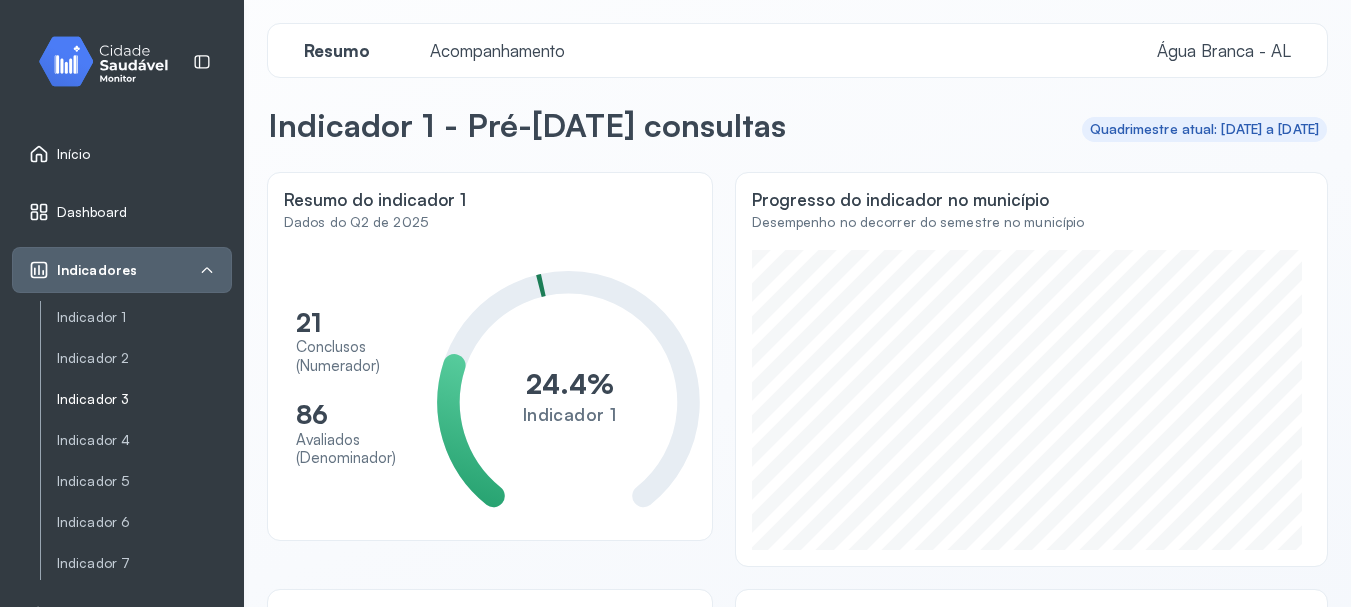 click on "Indicador 3" at bounding box center (144, 399) 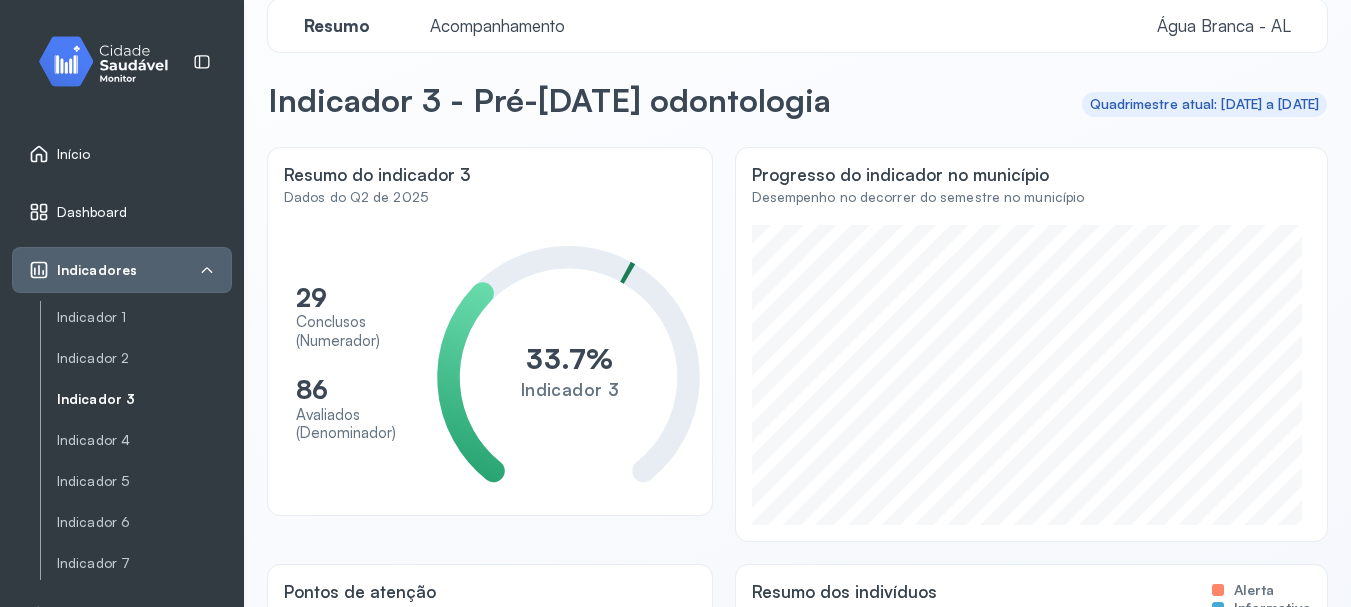 scroll, scrollTop: 0, scrollLeft: 0, axis: both 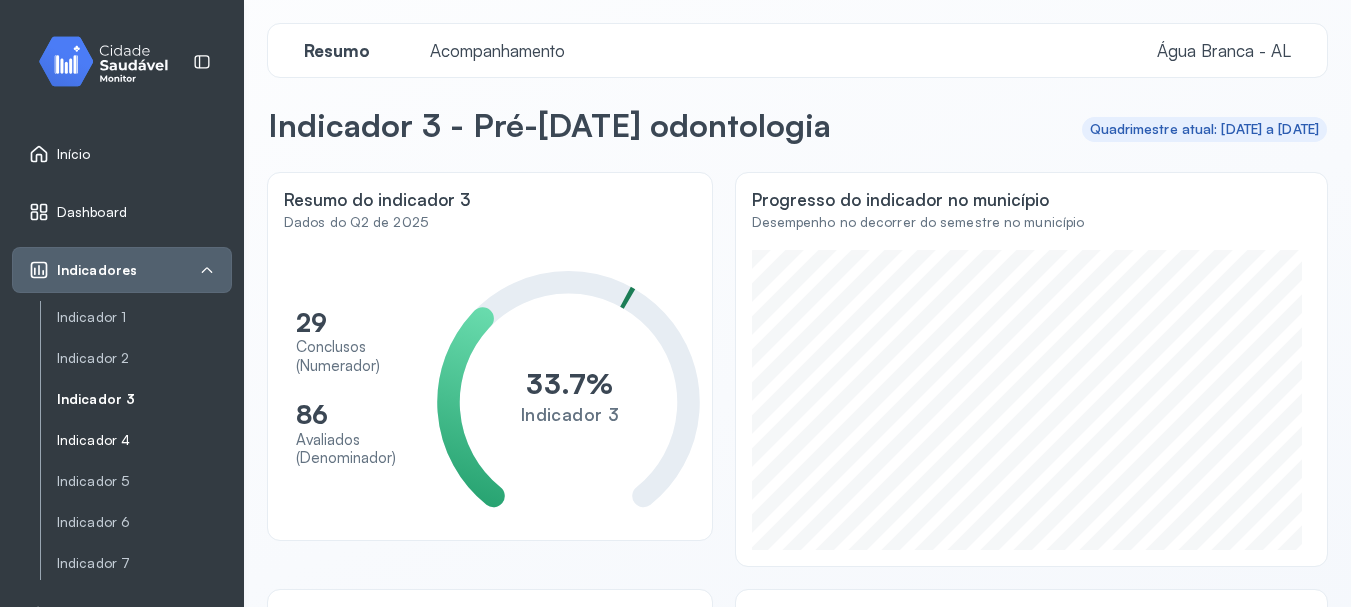 click on "Indicador 4" at bounding box center [144, 440] 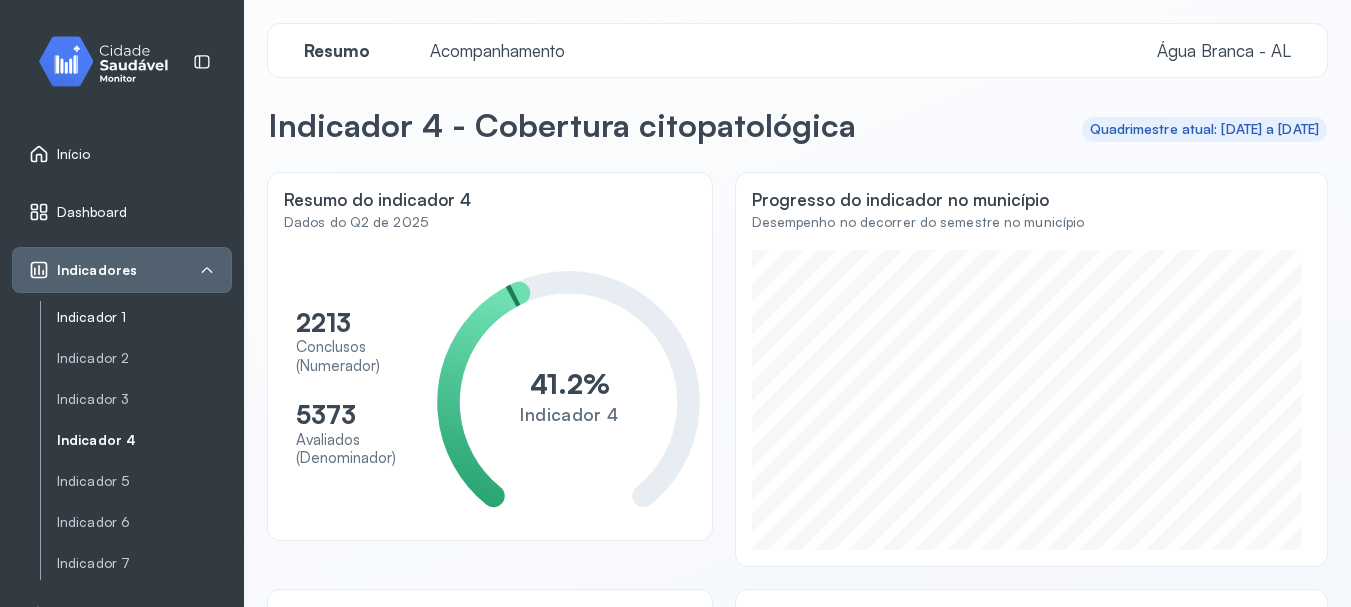 click on "Indicador 1" 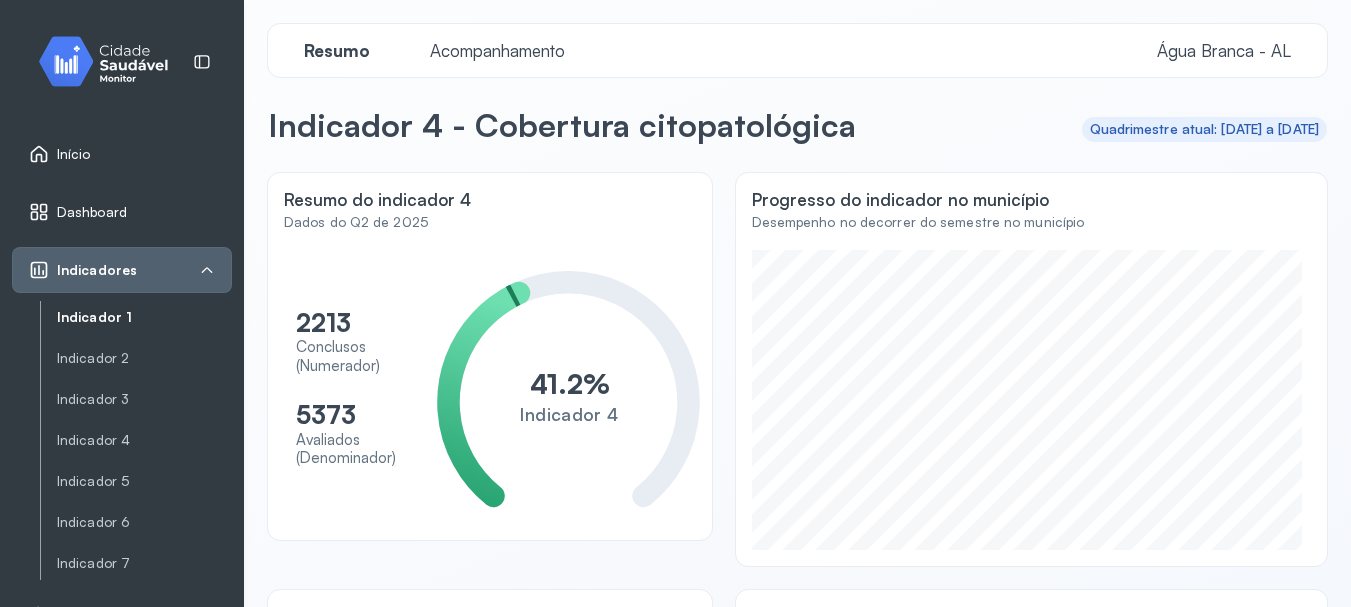 click on "Indicadores" at bounding box center (122, 270) 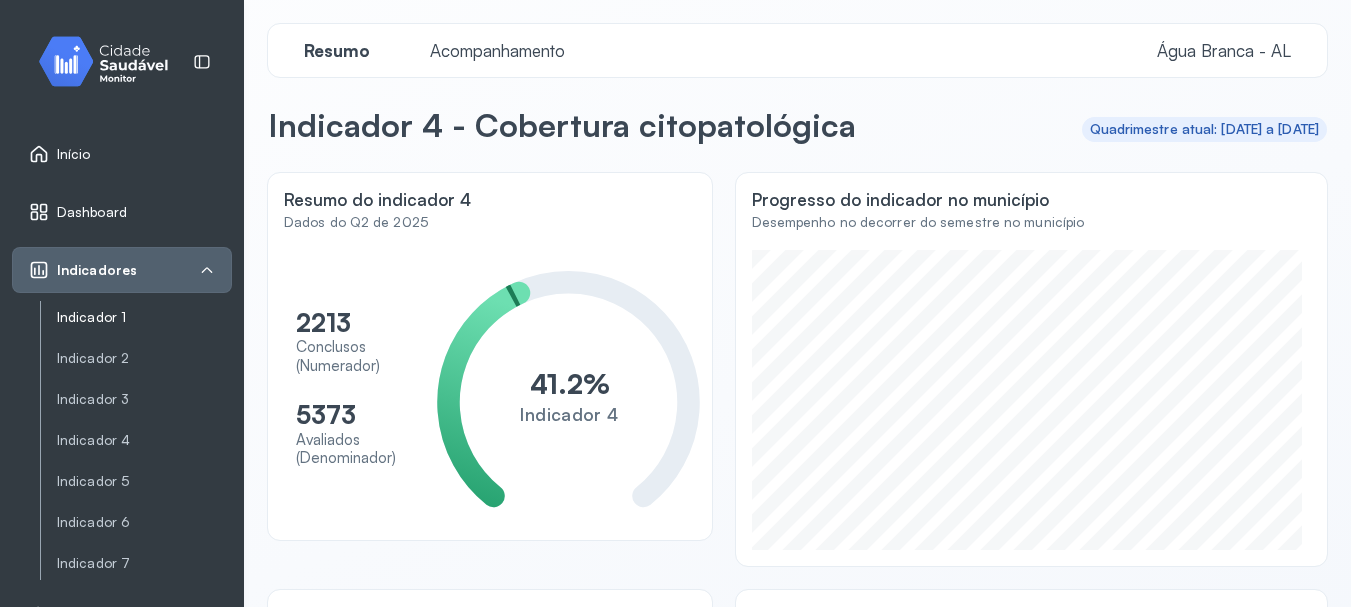 click on "Indicador 1" at bounding box center [144, 317] 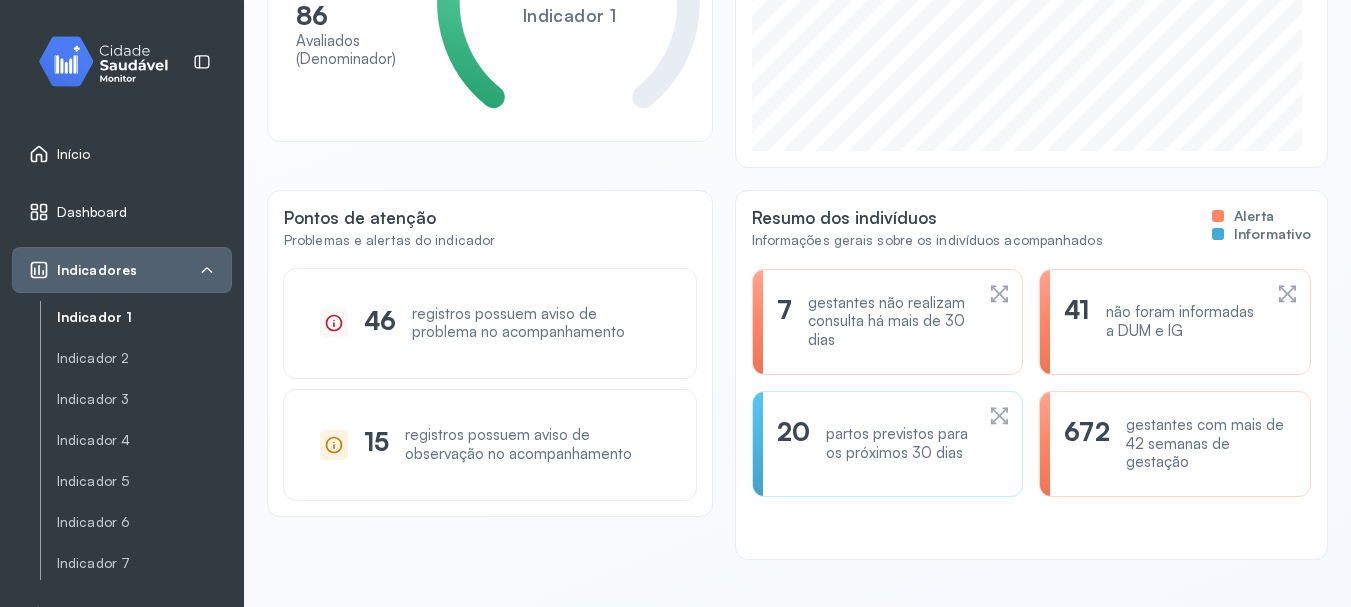 scroll, scrollTop: 0, scrollLeft: 0, axis: both 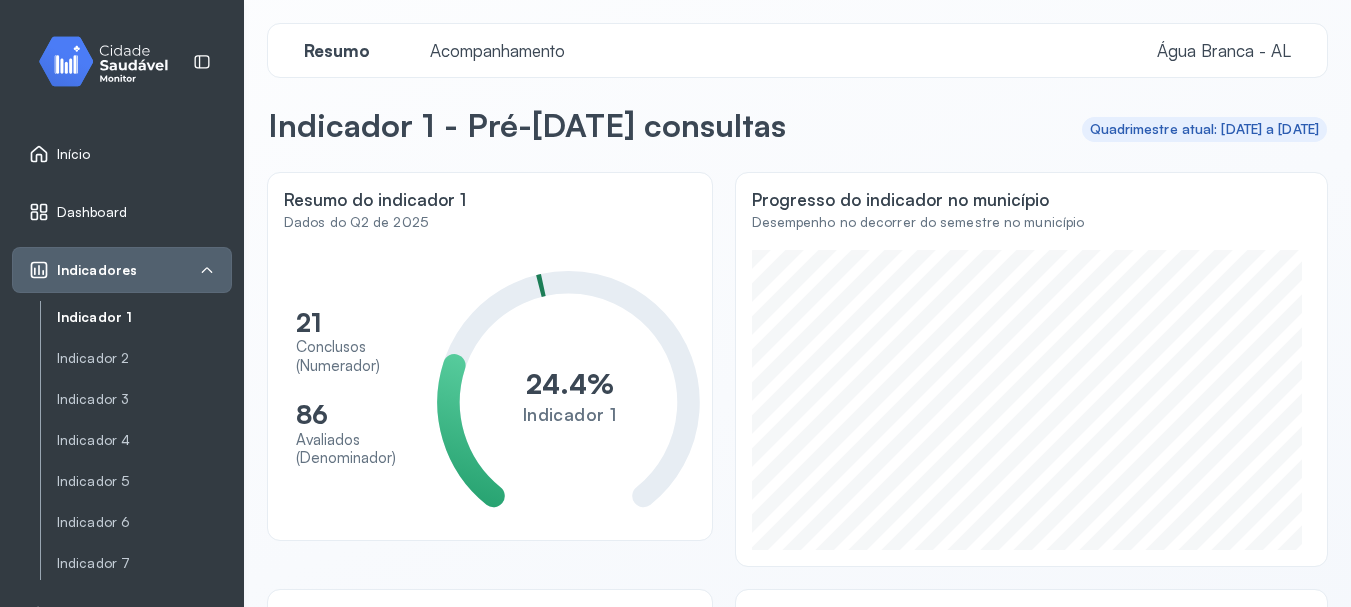 click on "Indicador 1" at bounding box center (144, 317) 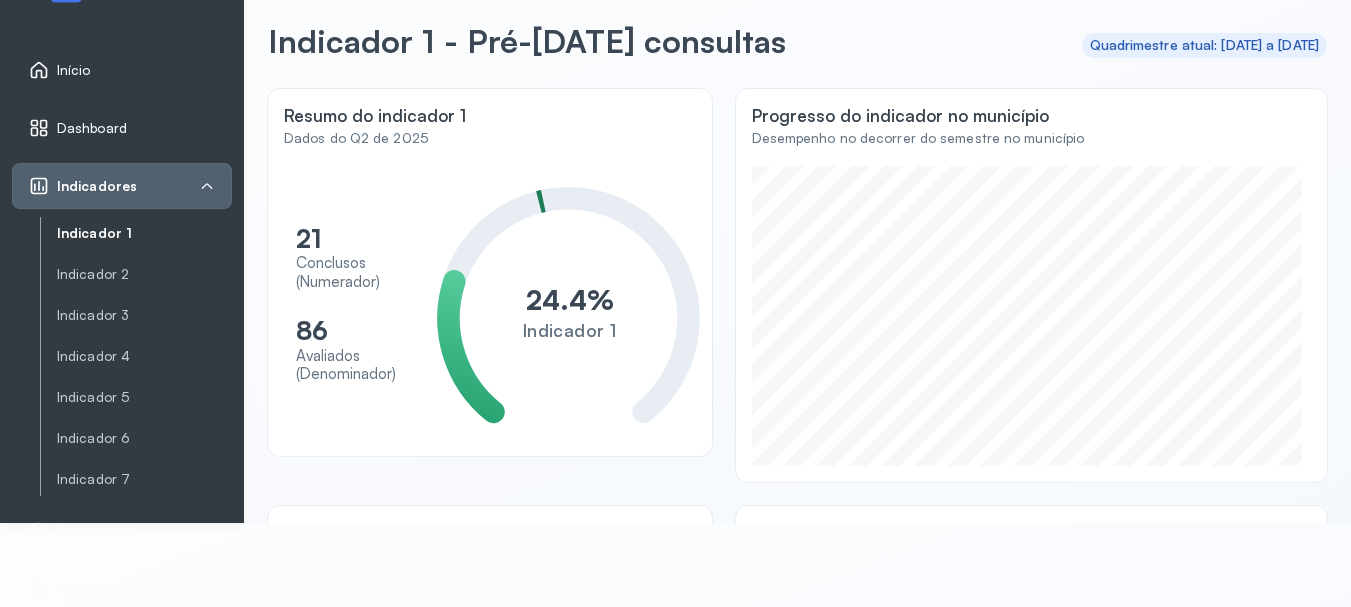 scroll, scrollTop: 175, scrollLeft: 0, axis: vertical 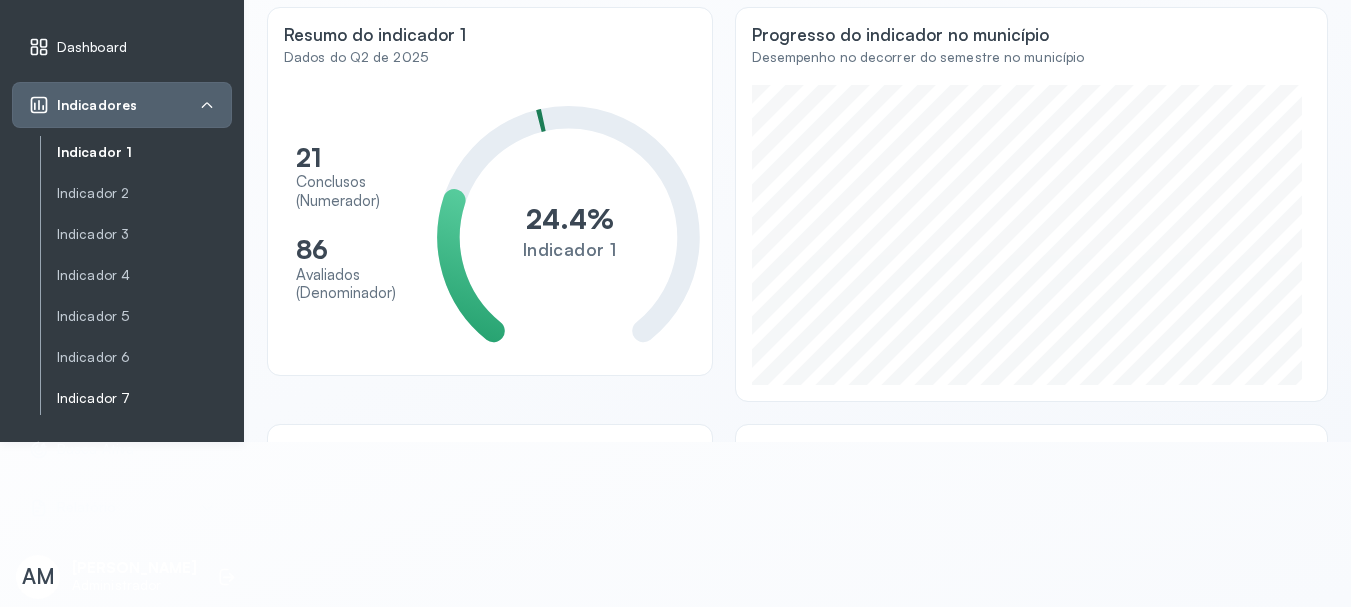 click on "Indicador 7" 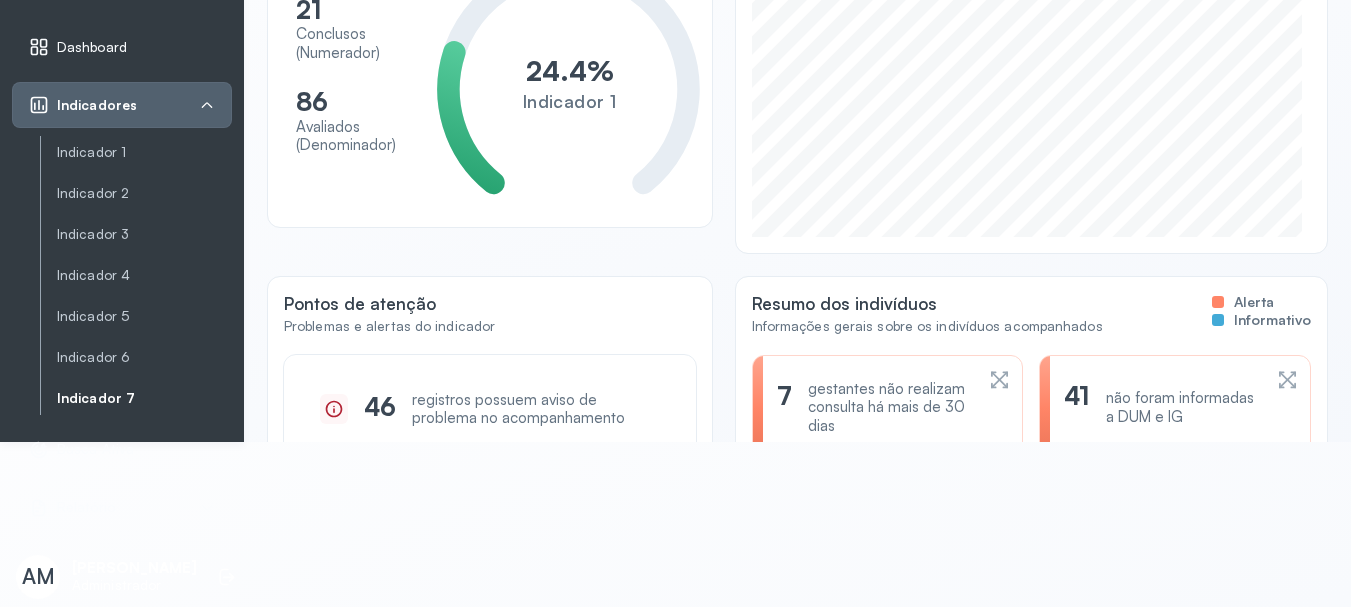 scroll, scrollTop: 0, scrollLeft: 0, axis: both 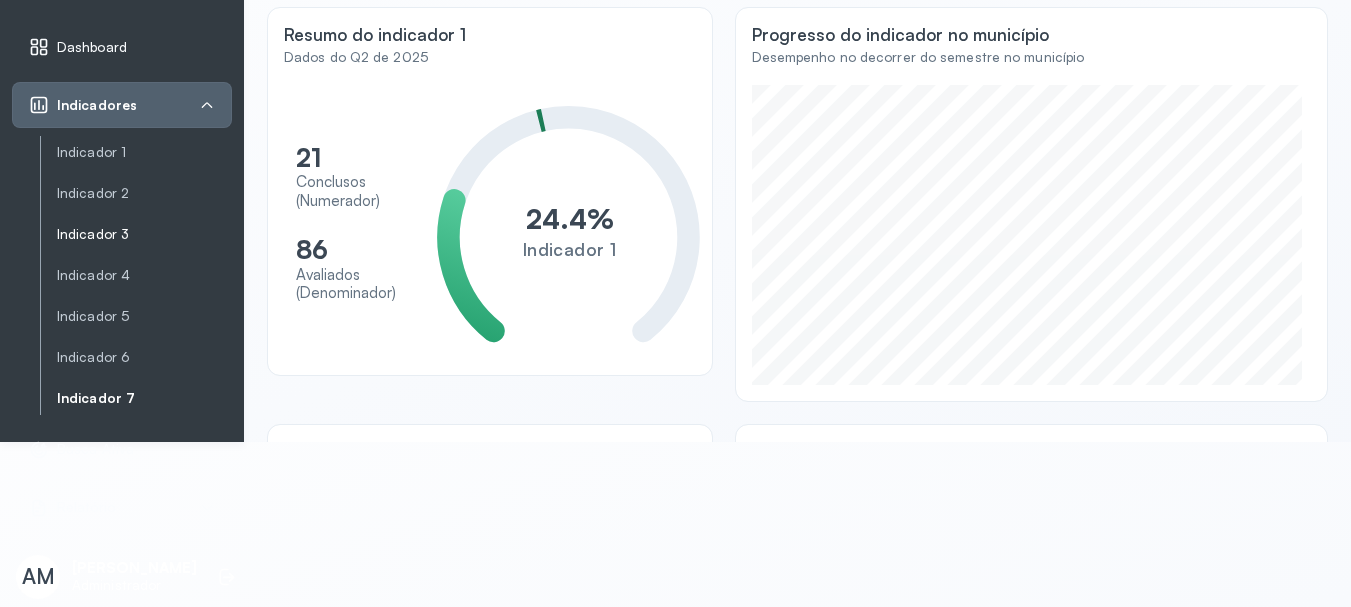 click on "Indicador 3" at bounding box center (144, 234) 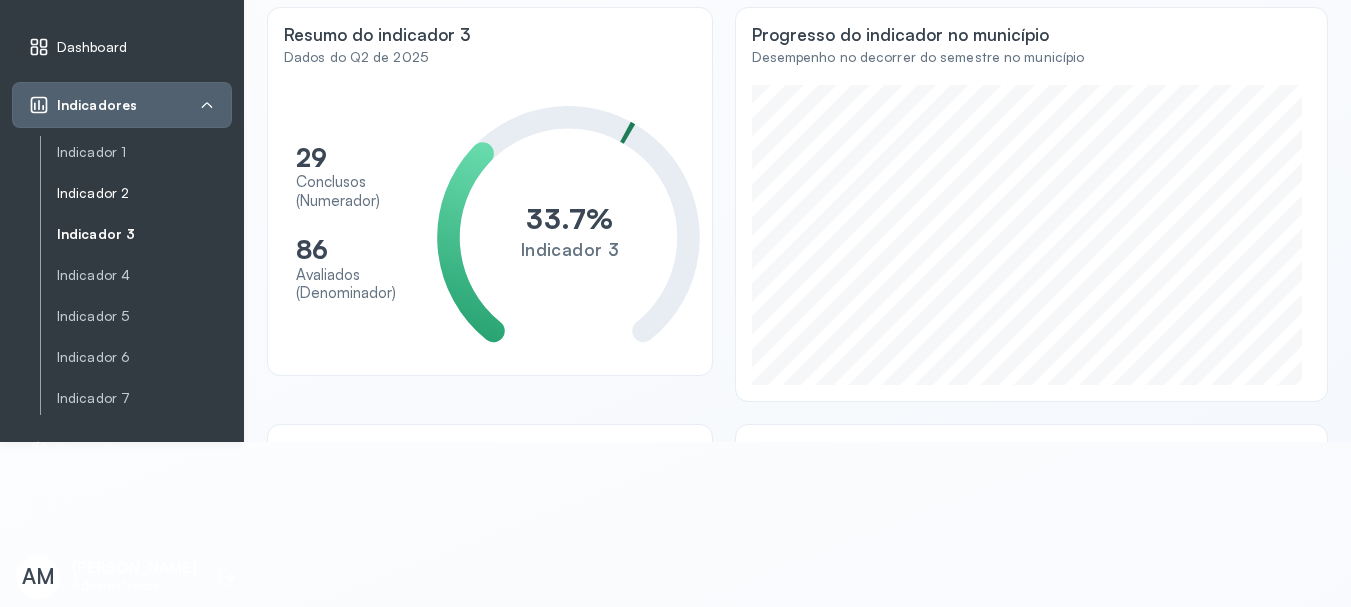 click on "Indicador 2" at bounding box center (144, 193) 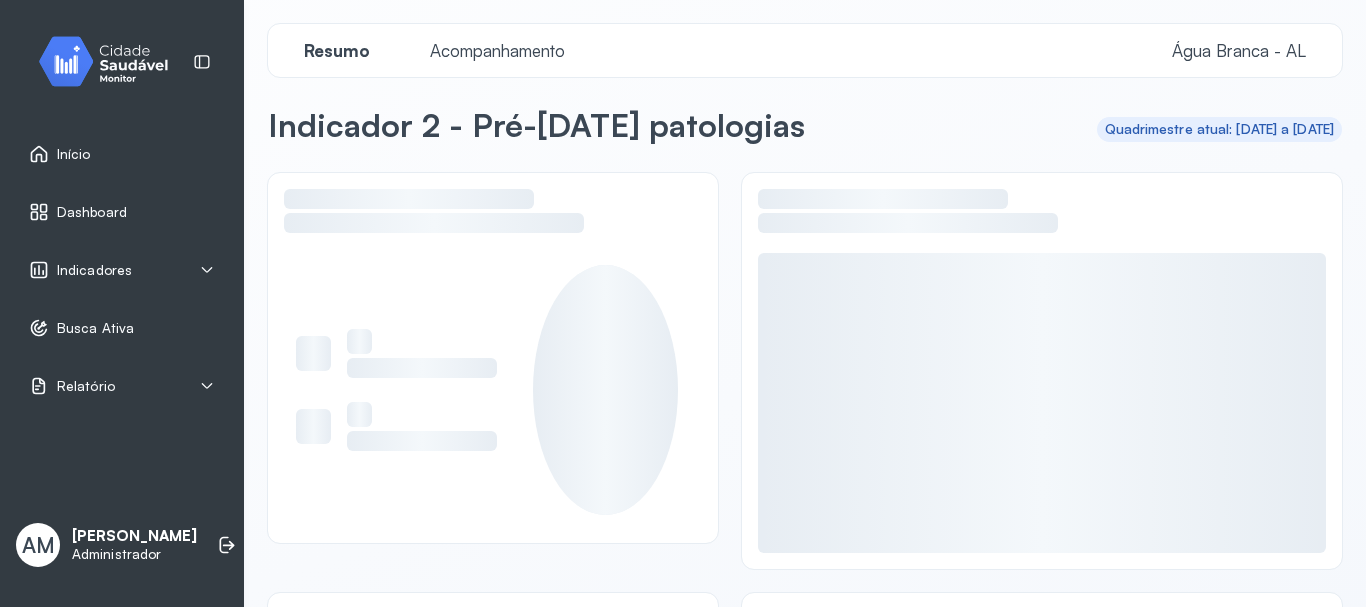 scroll, scrollTop: 0, scrollLeft: 0, axis: both 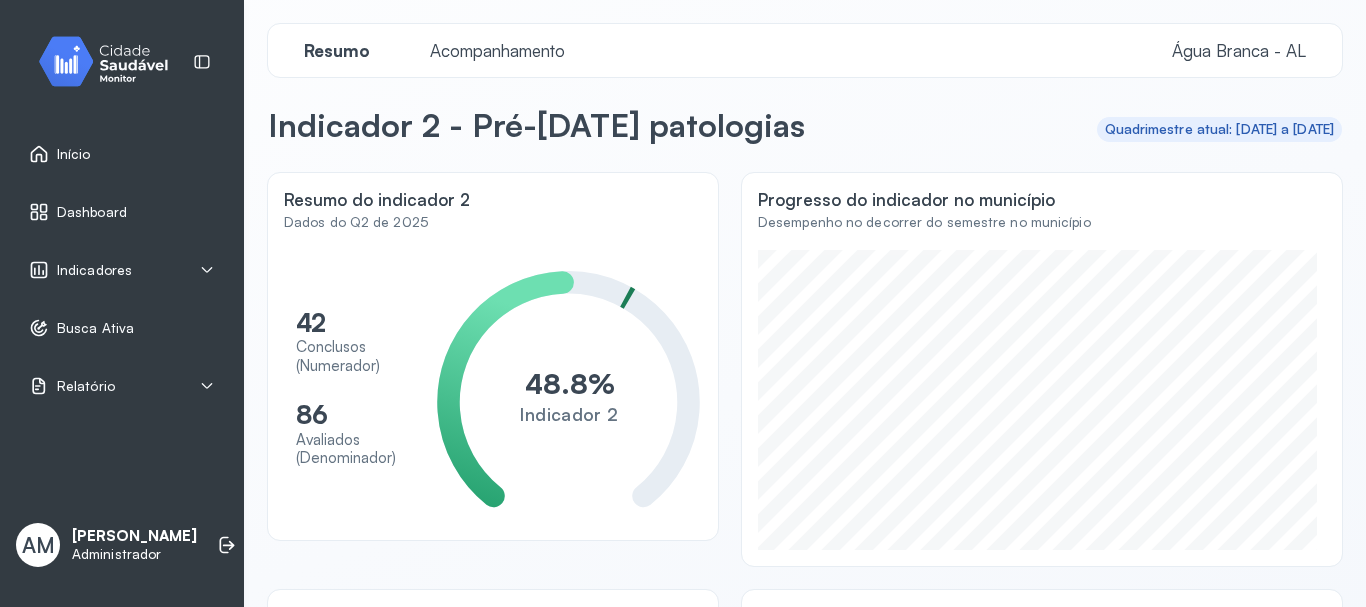 click on "Início" at bounding box center [74, 154] 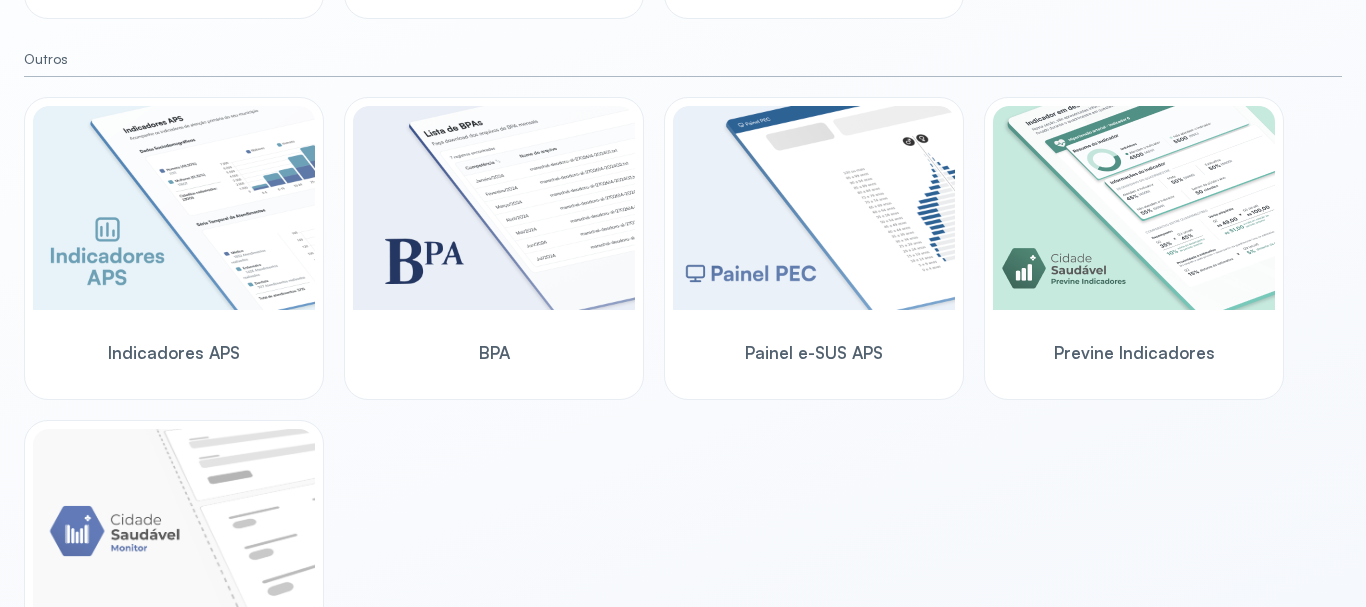 scroll, scrollTop: 687, scrollLeft: 0, axis: vertical 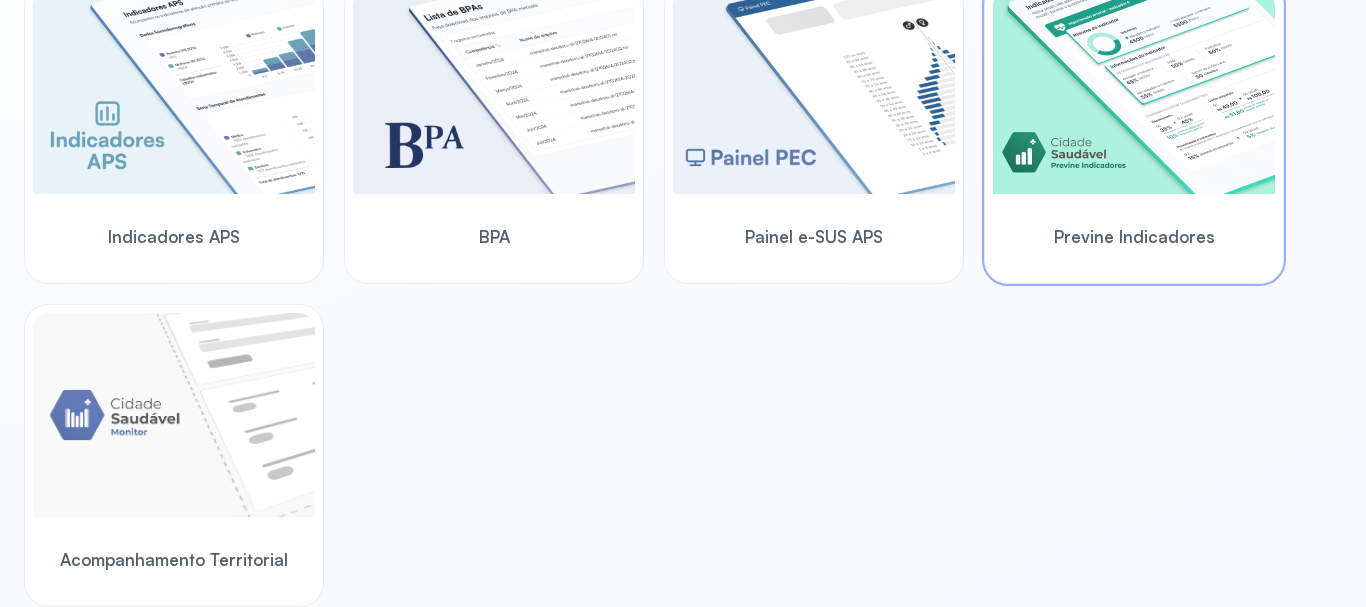 click at bounding box center (1134, 92) 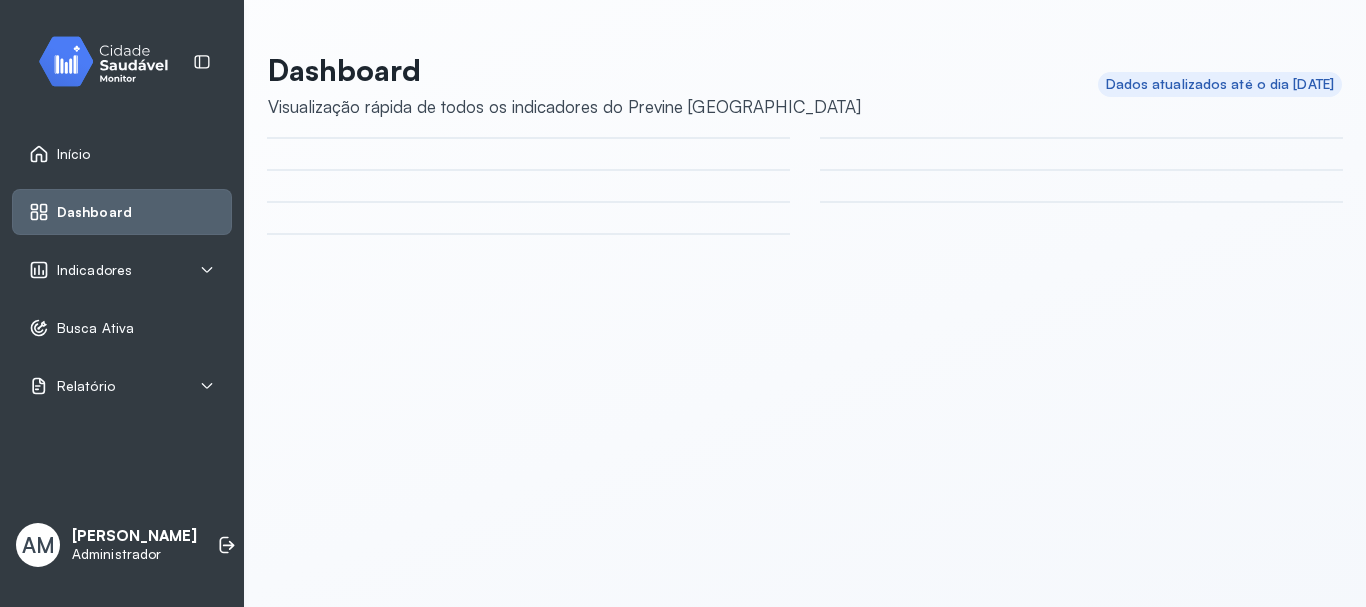 scroll, scrollTop: 0, scrollLeft: 0, axis: both 